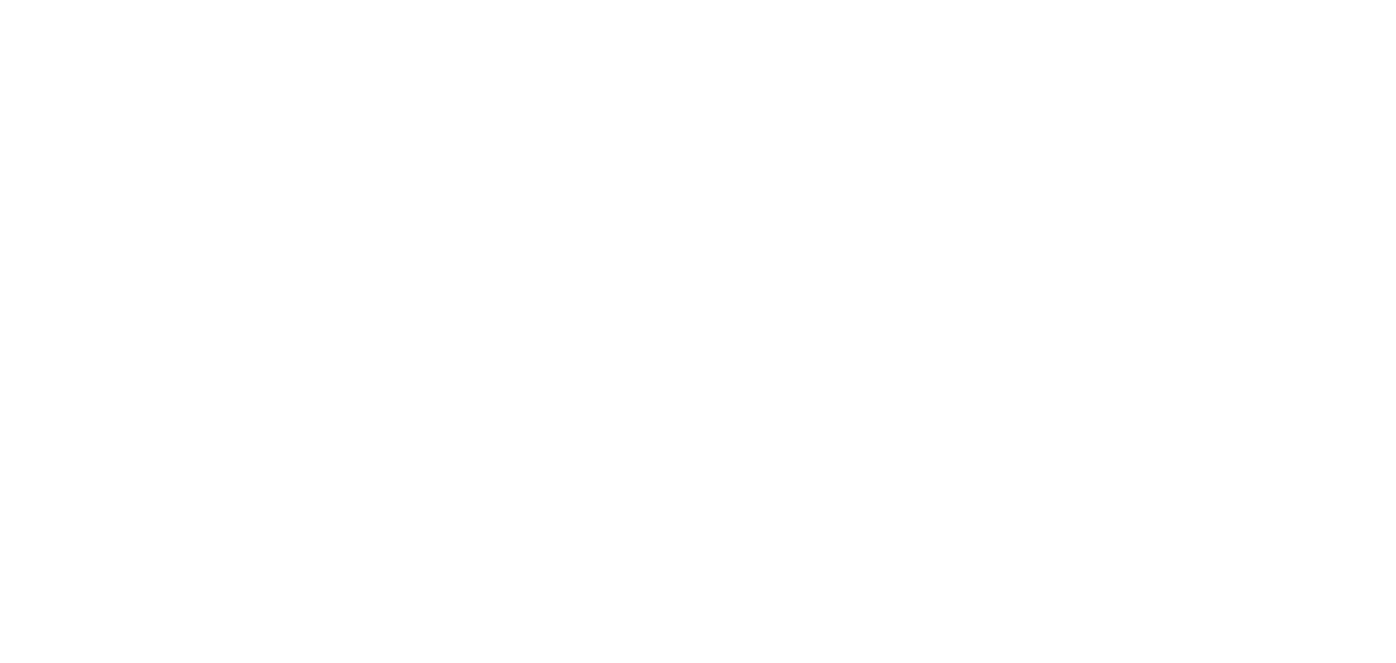 scroll, scrollTop: 0, scrollLeft: 0, axis: both 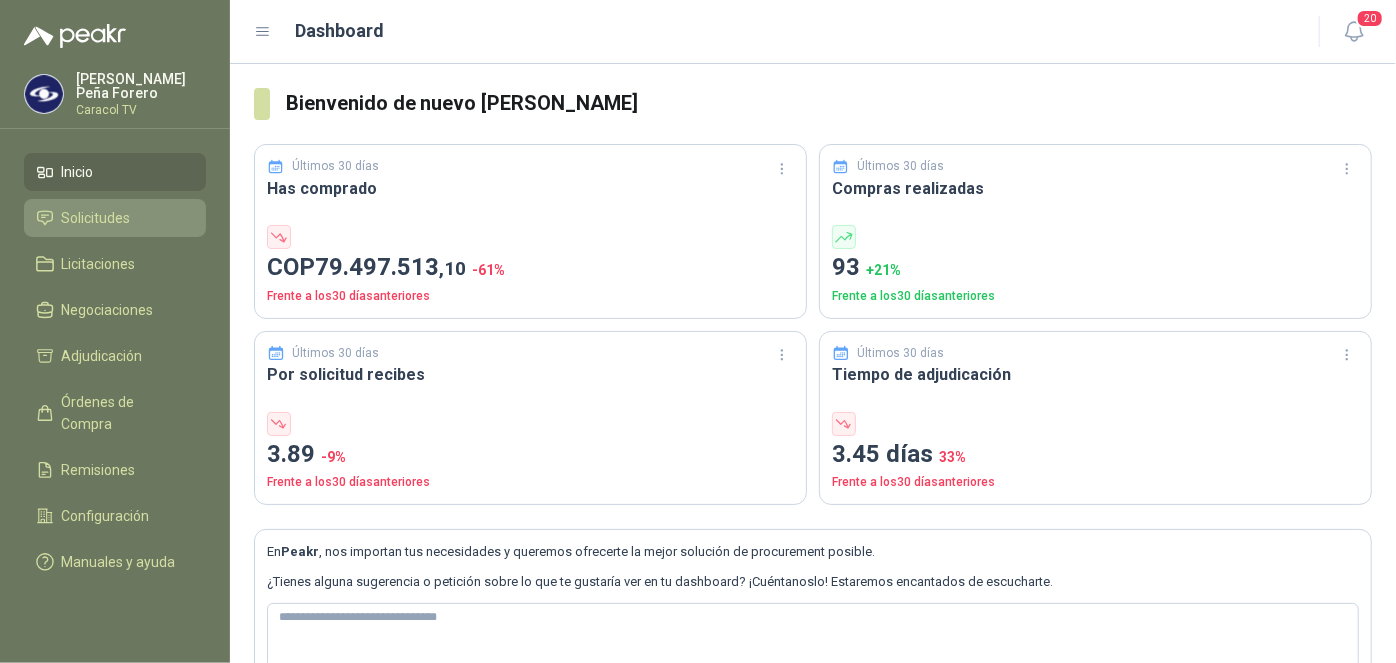 click on "Solicitudes" at bounding box center [96, 218] 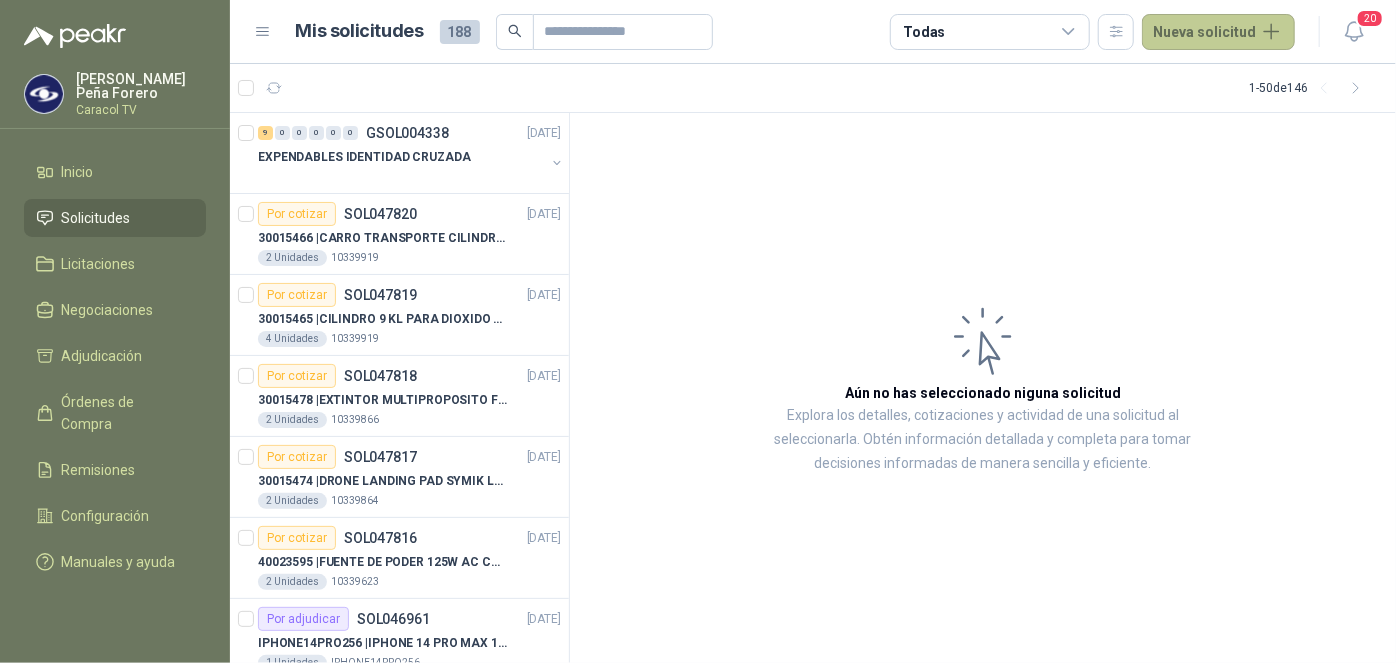 click on "Nueva solicitud" at bounding box center (1218, 32) 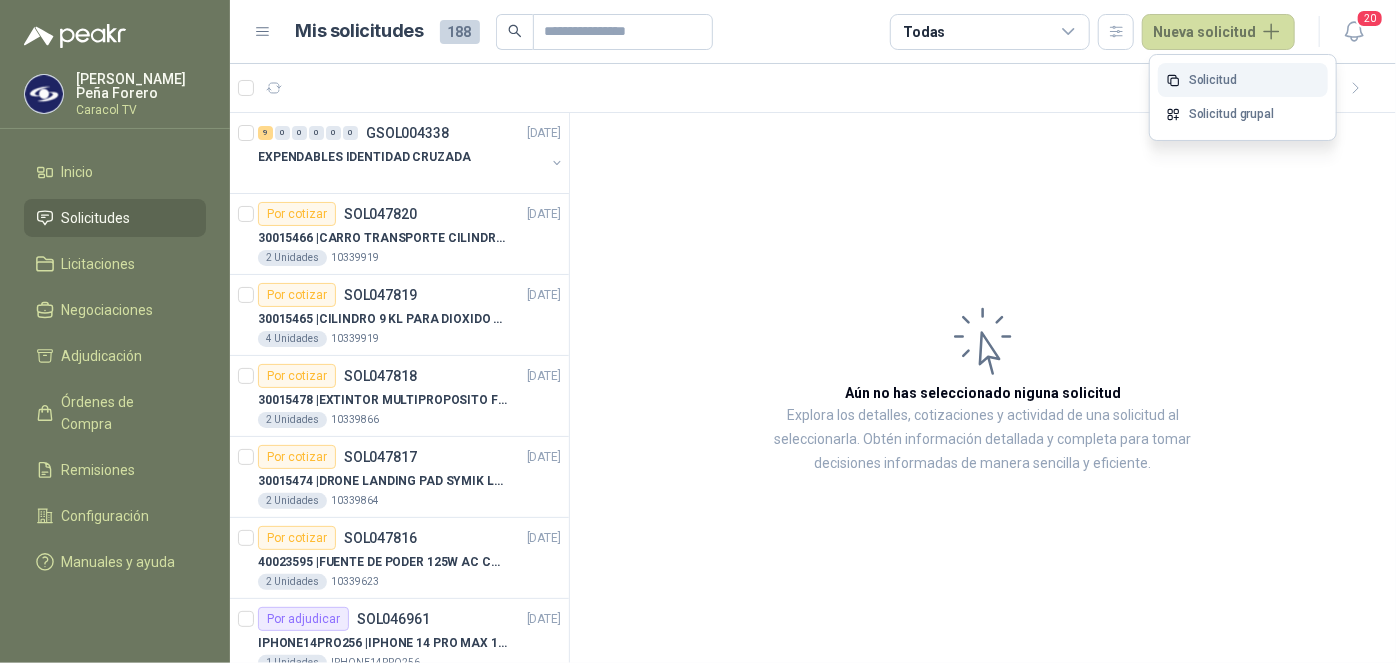 click on "Solicitud" at bounding box center (1243, 80) 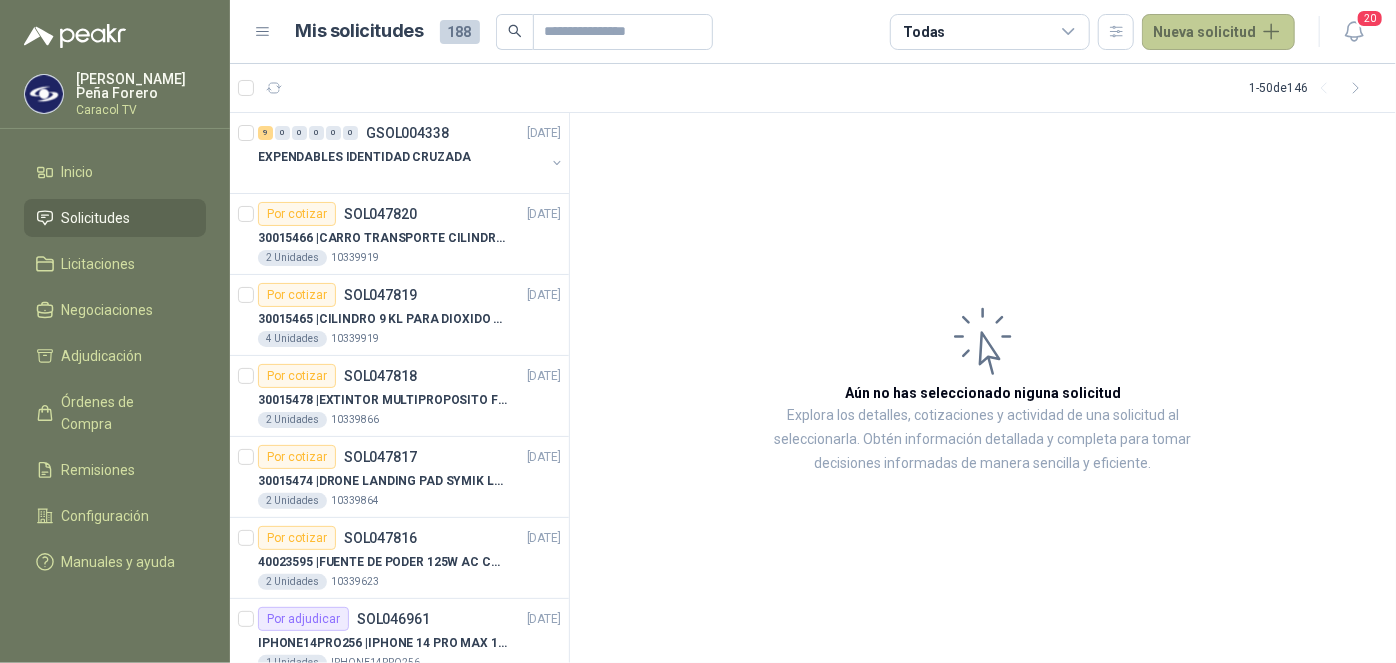 click on "Nueva solicitud" at bounding box center [1218, 32] 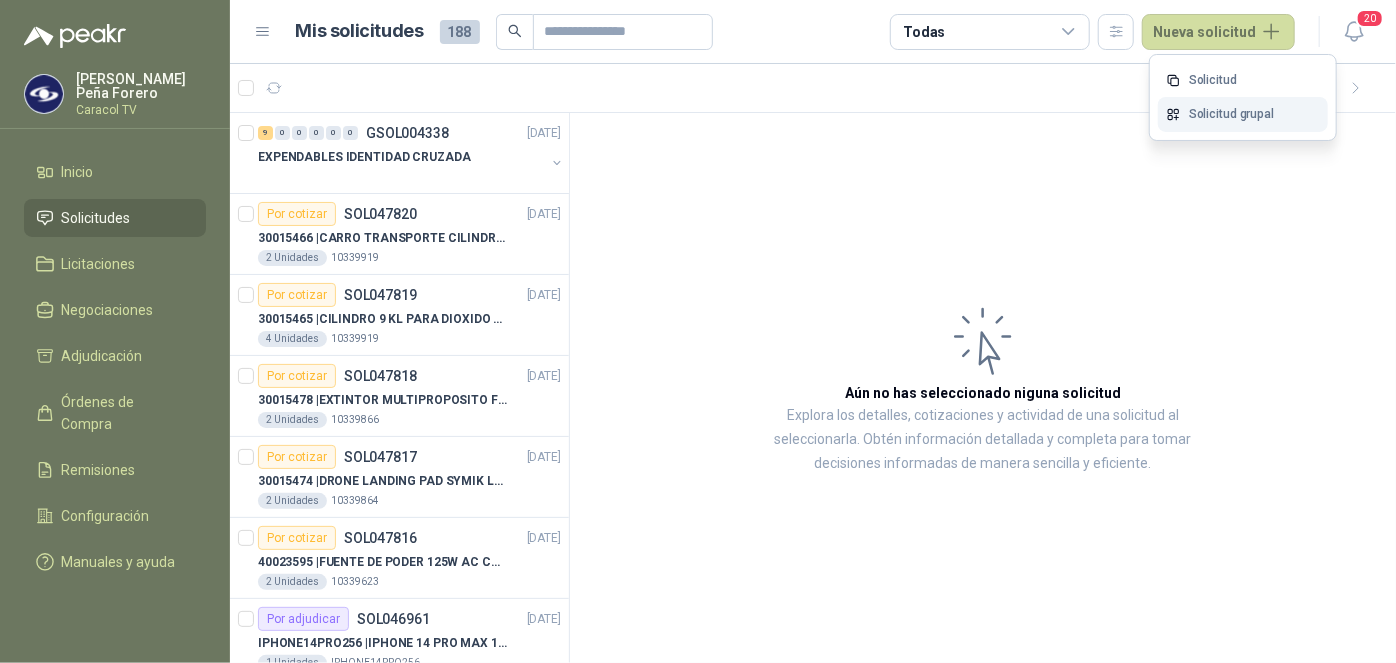click on "Solicitud grupal" at bounding box center (1243, 114) 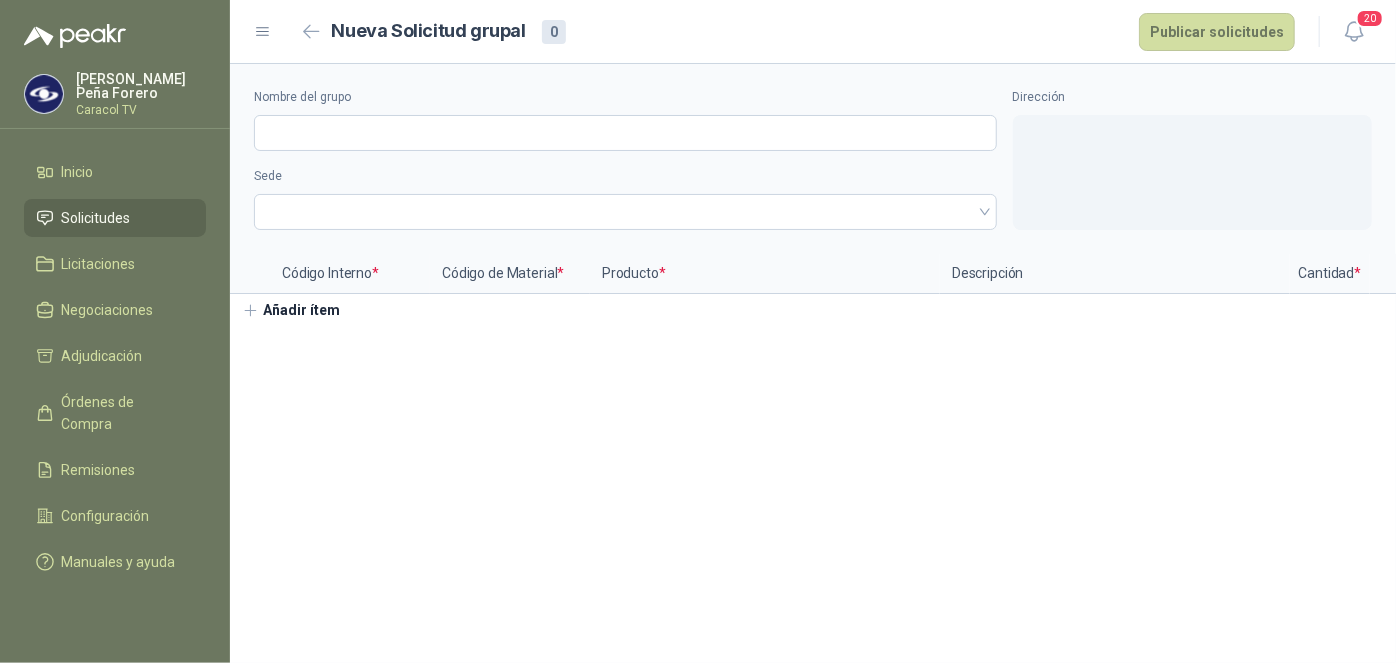 type 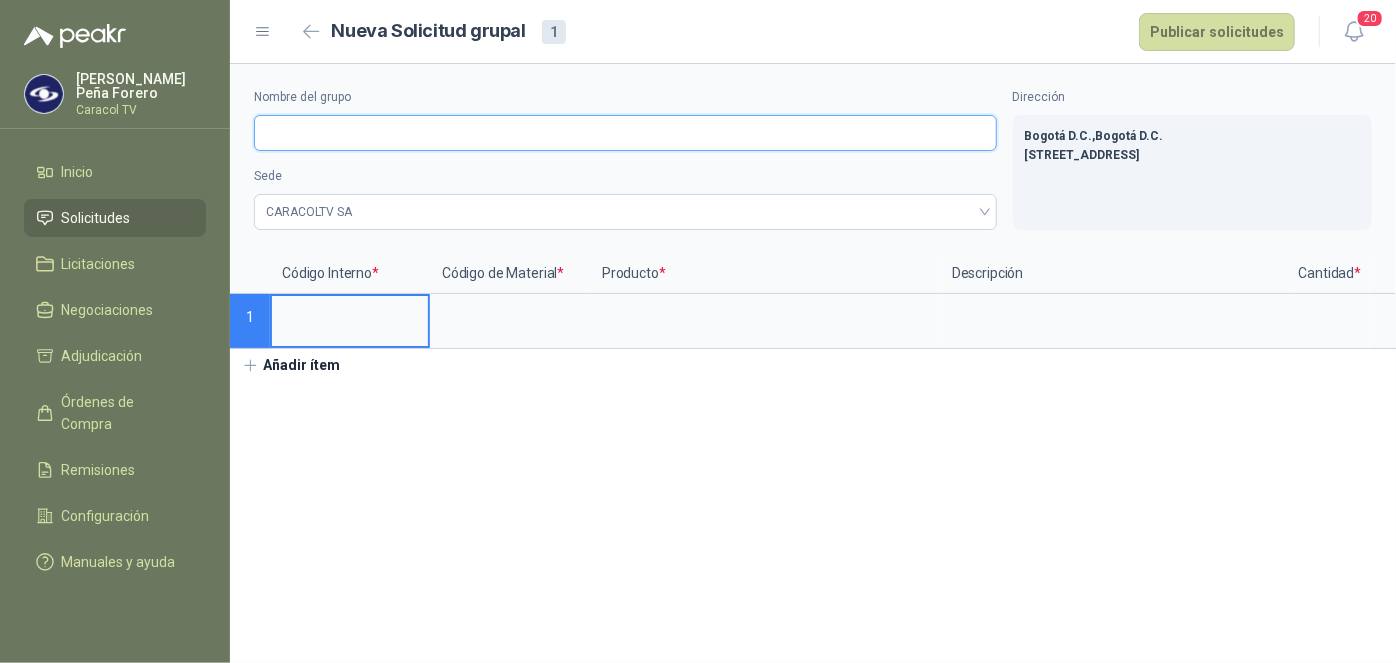 click on "Nombre del grupo" at bounding box center [625, 133] 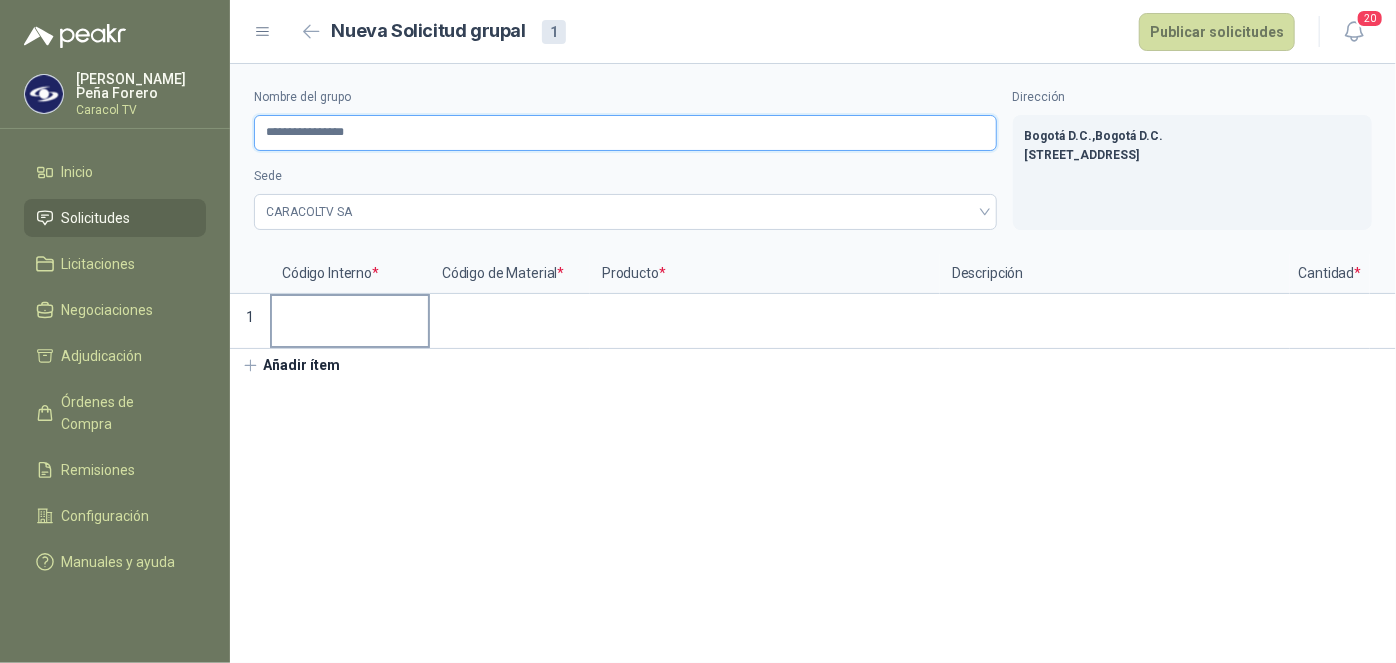 type on "**********" 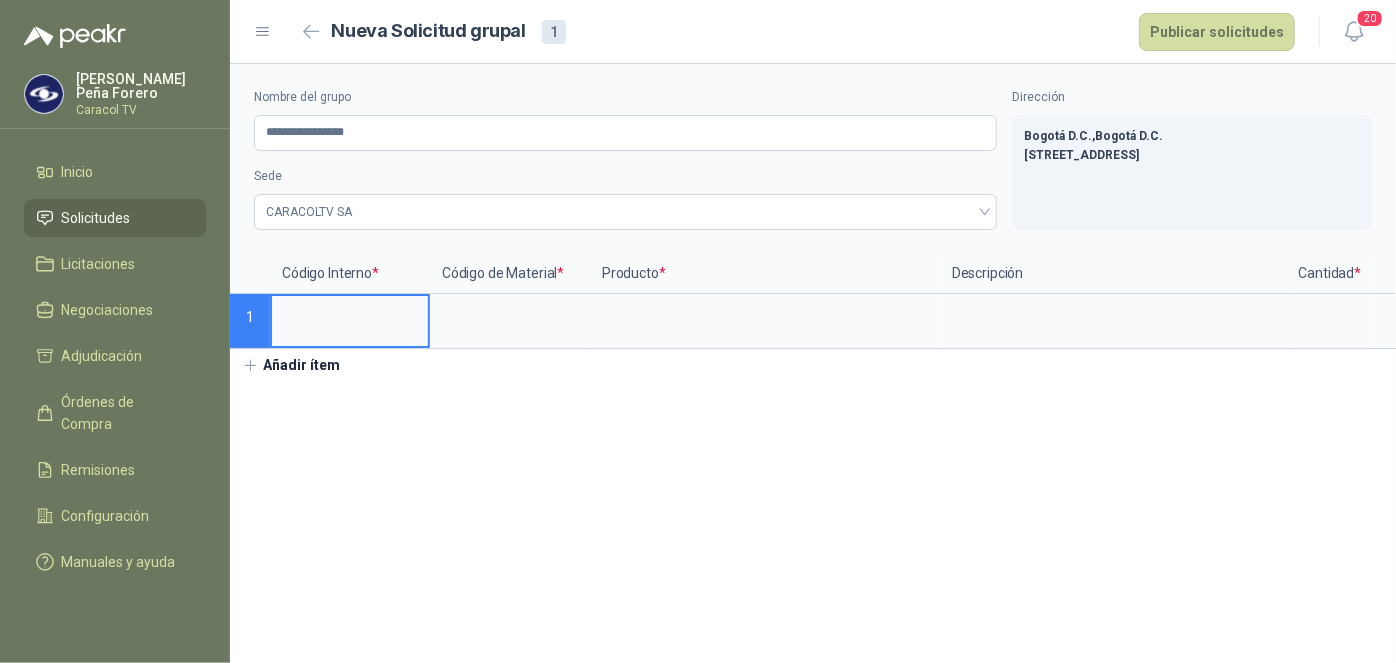 click at bounding box center [350, 315] 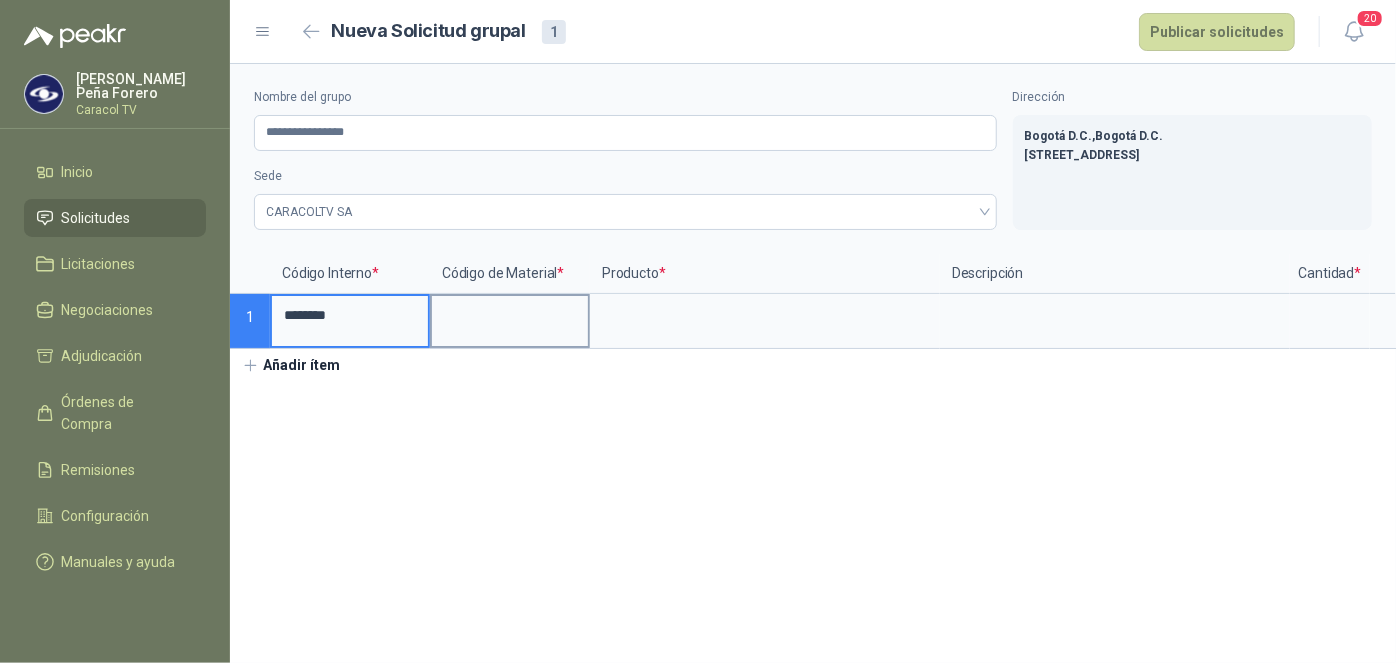 click at bounding box center (510, 315) 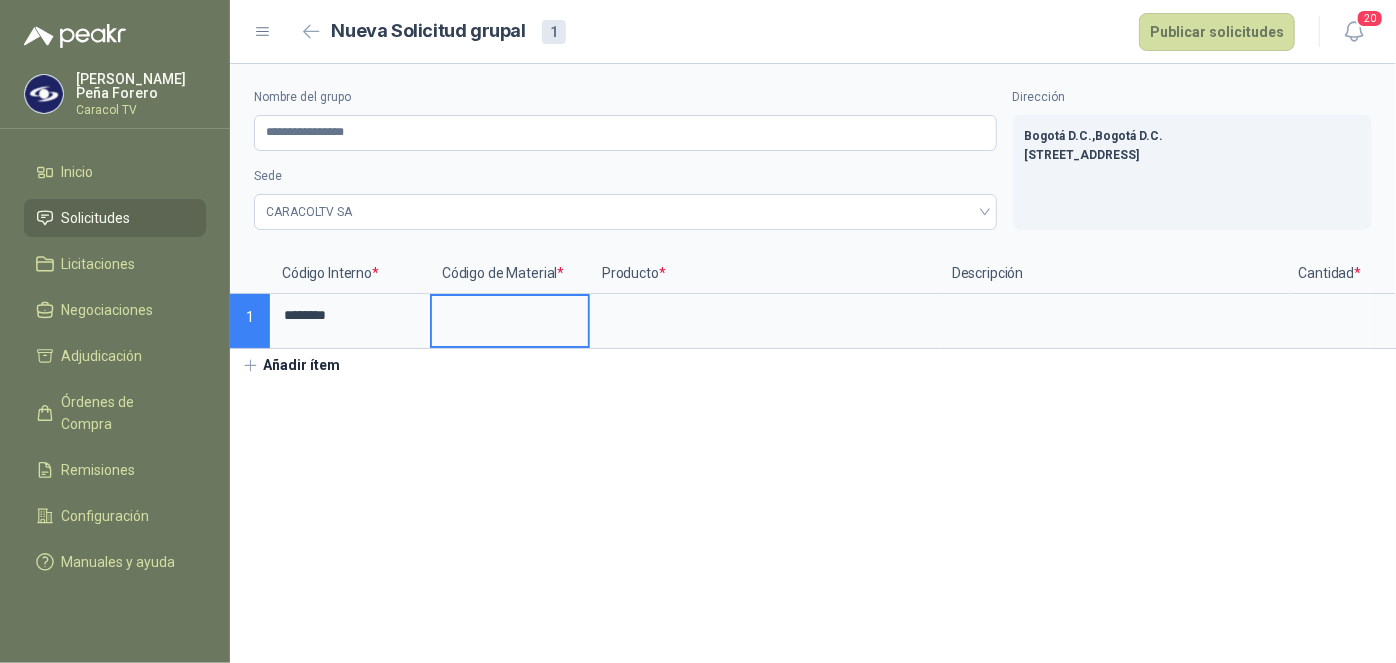 click at bounding box center (510, 315) 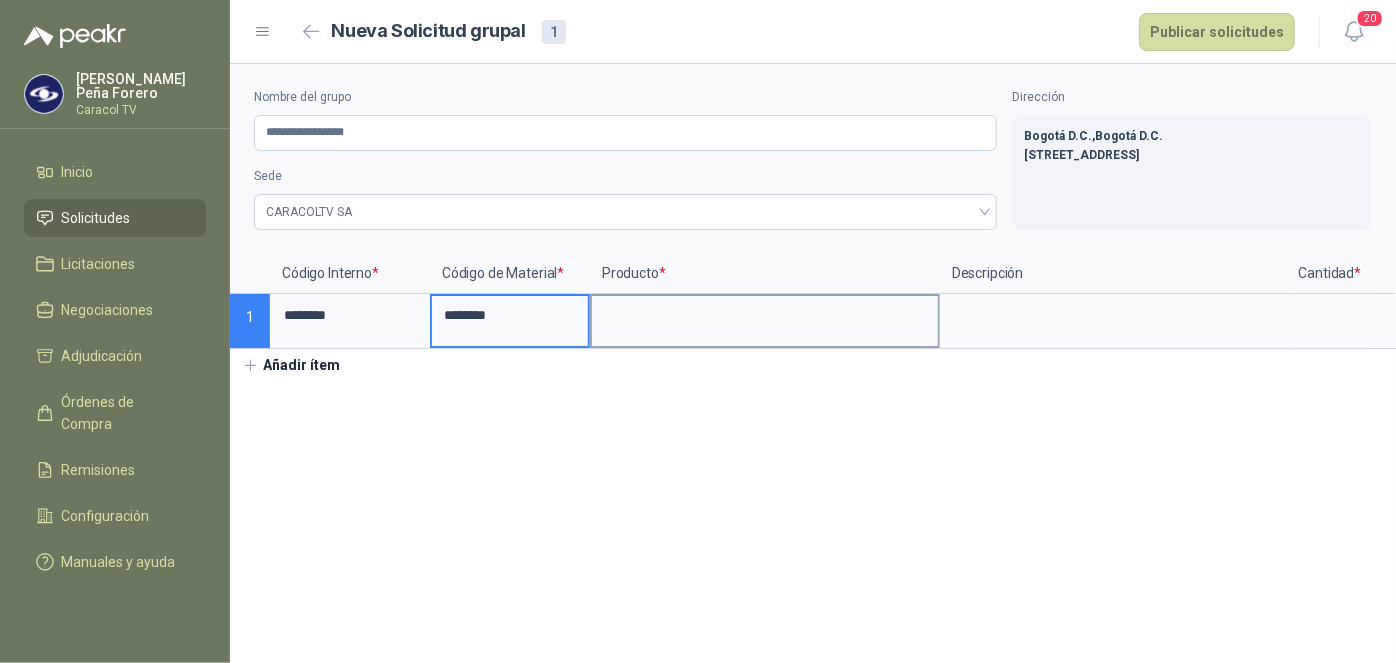 click at bounding box center (765, 315) 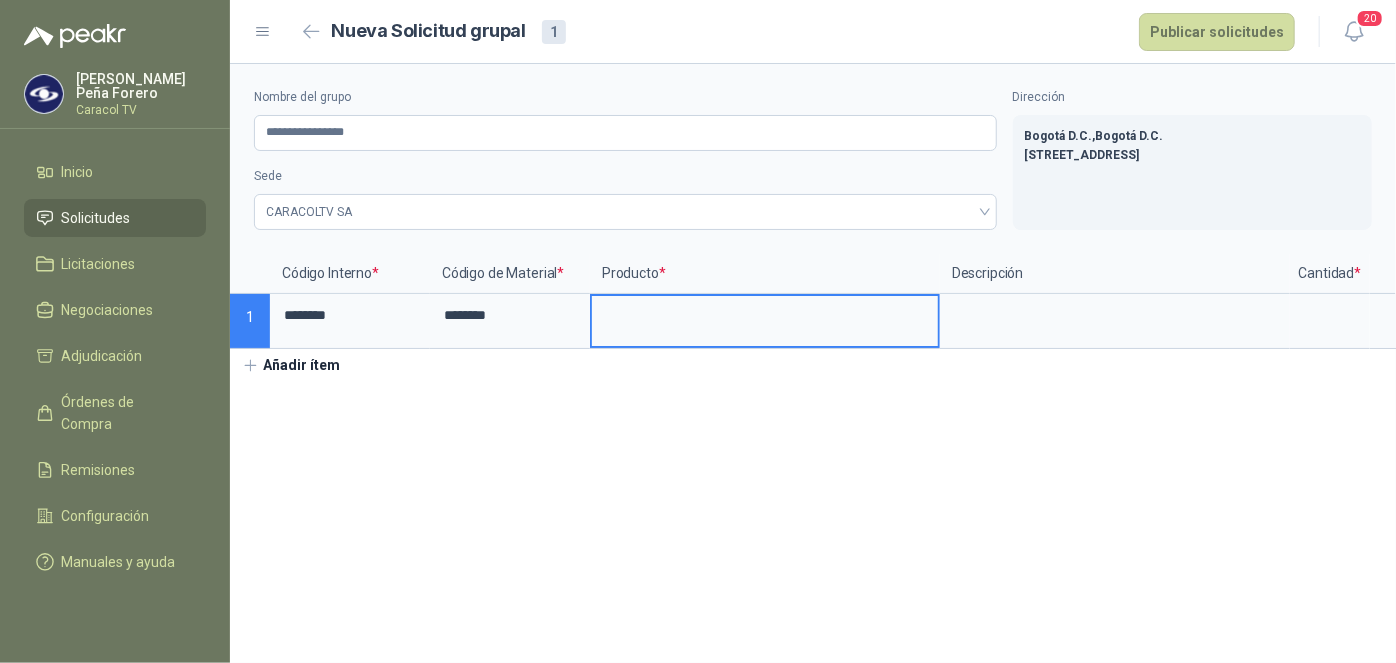 click at bounding box center [765, 315] 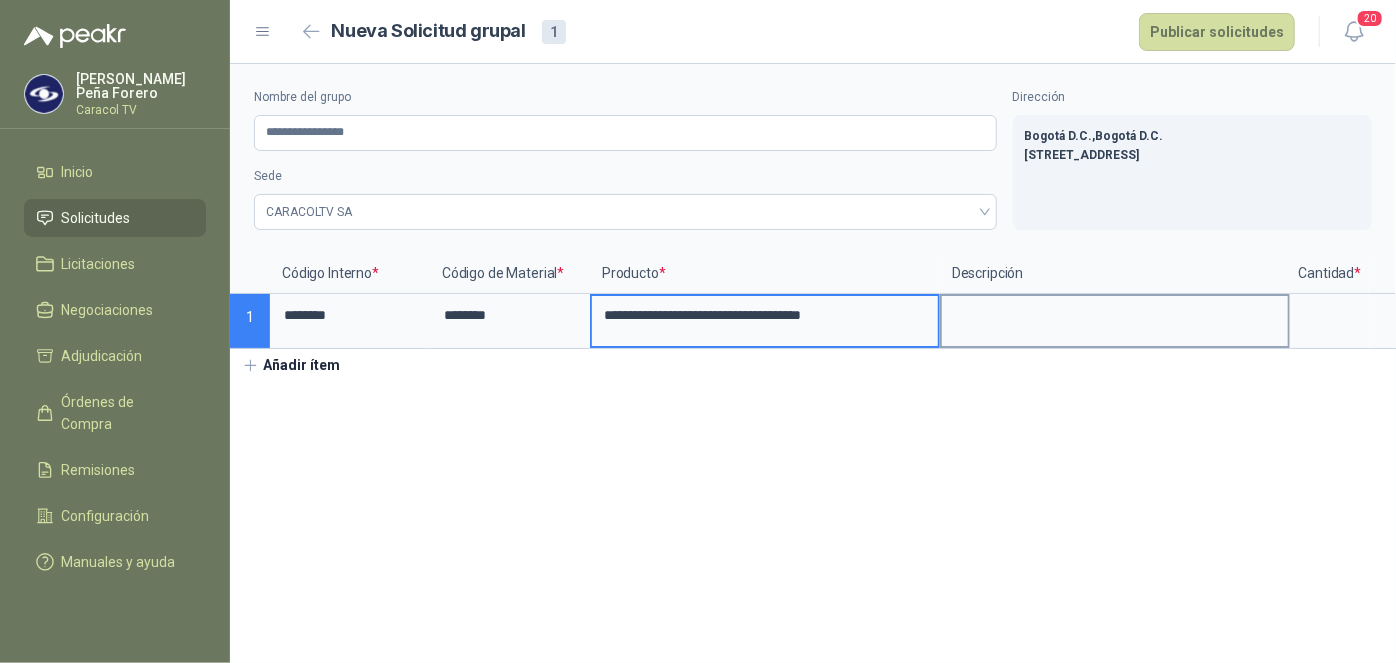 click at bounding box center (1115, 319) 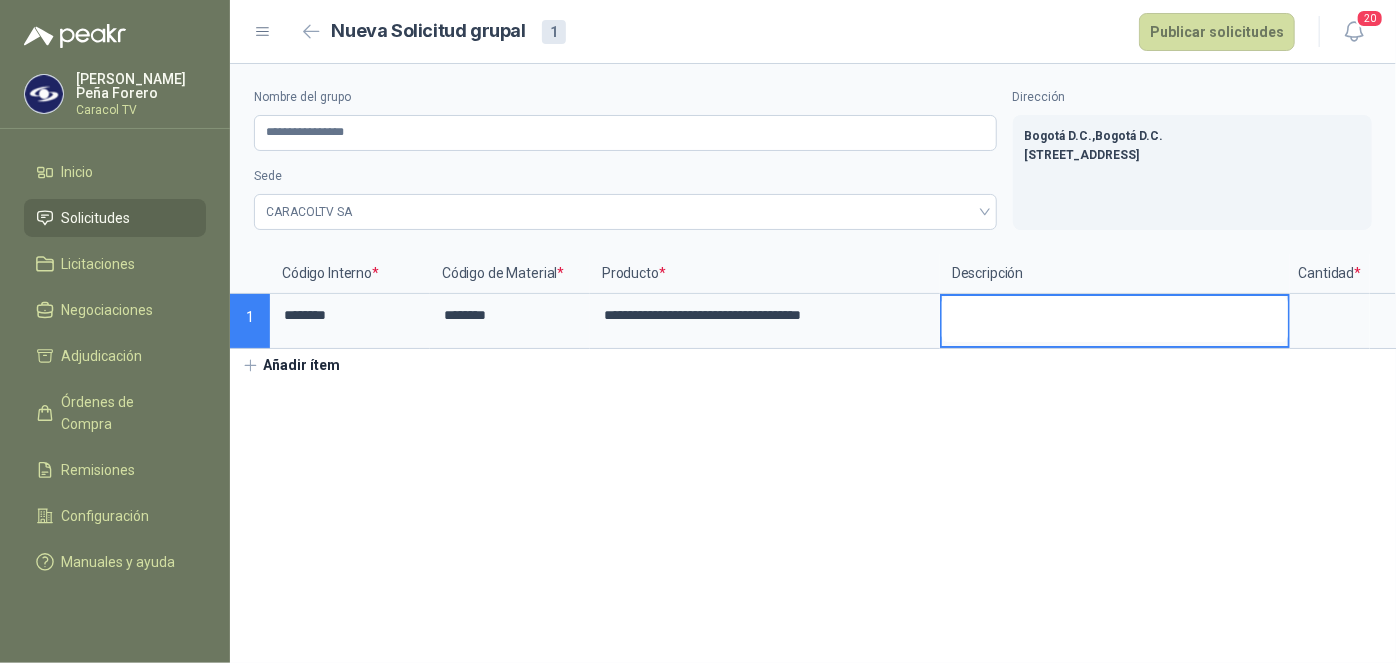 type 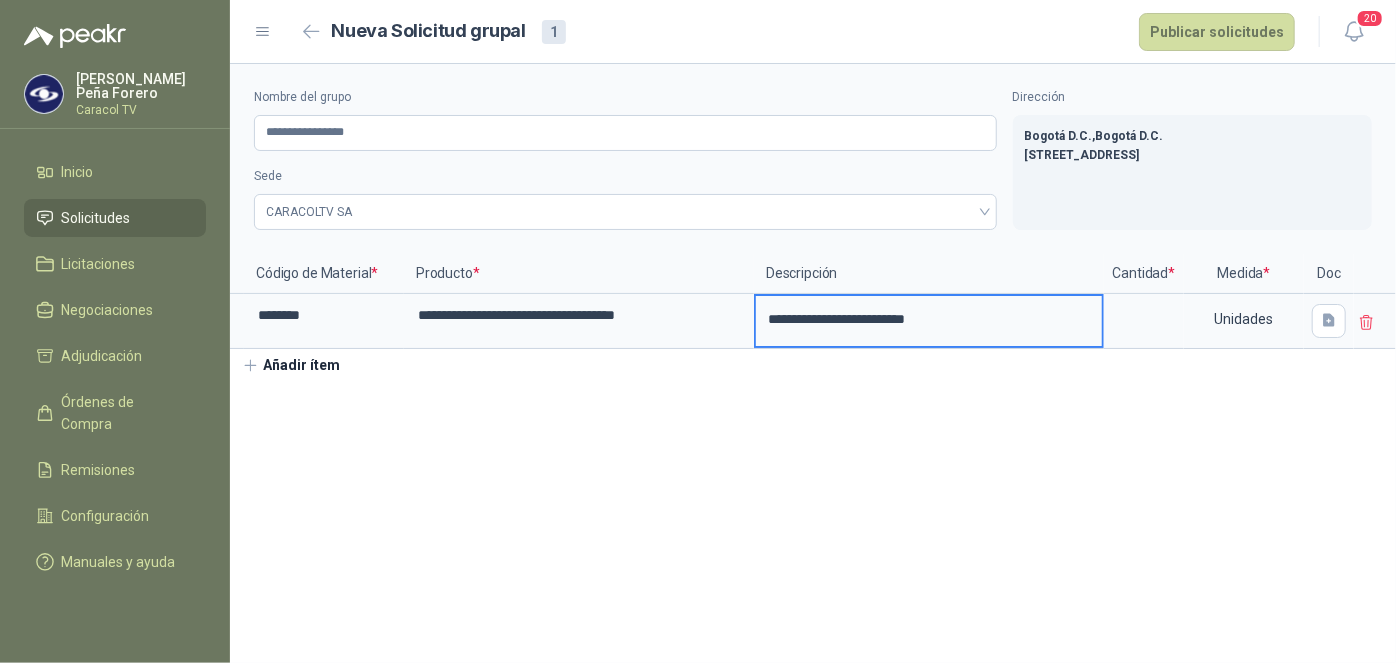 scroll, scrollTop: 0, scrollLeft: 190, axis: horizontal 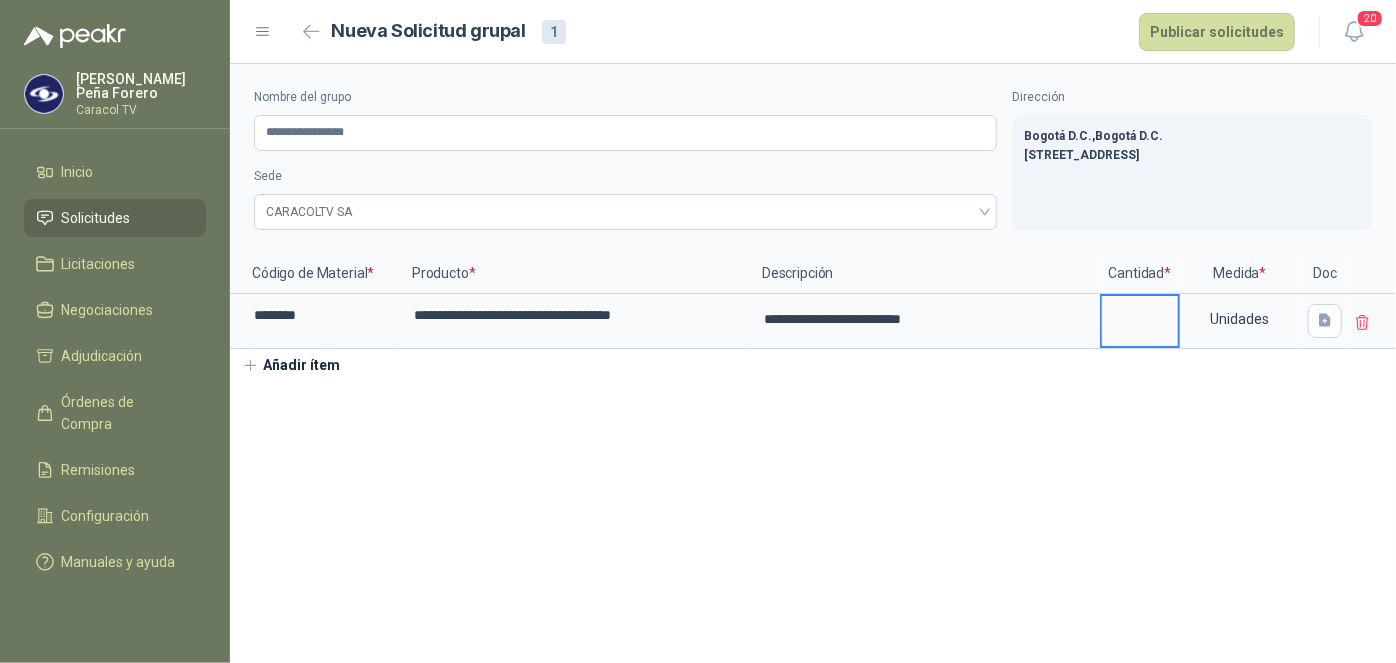 click at bounding box center (1140, 315) 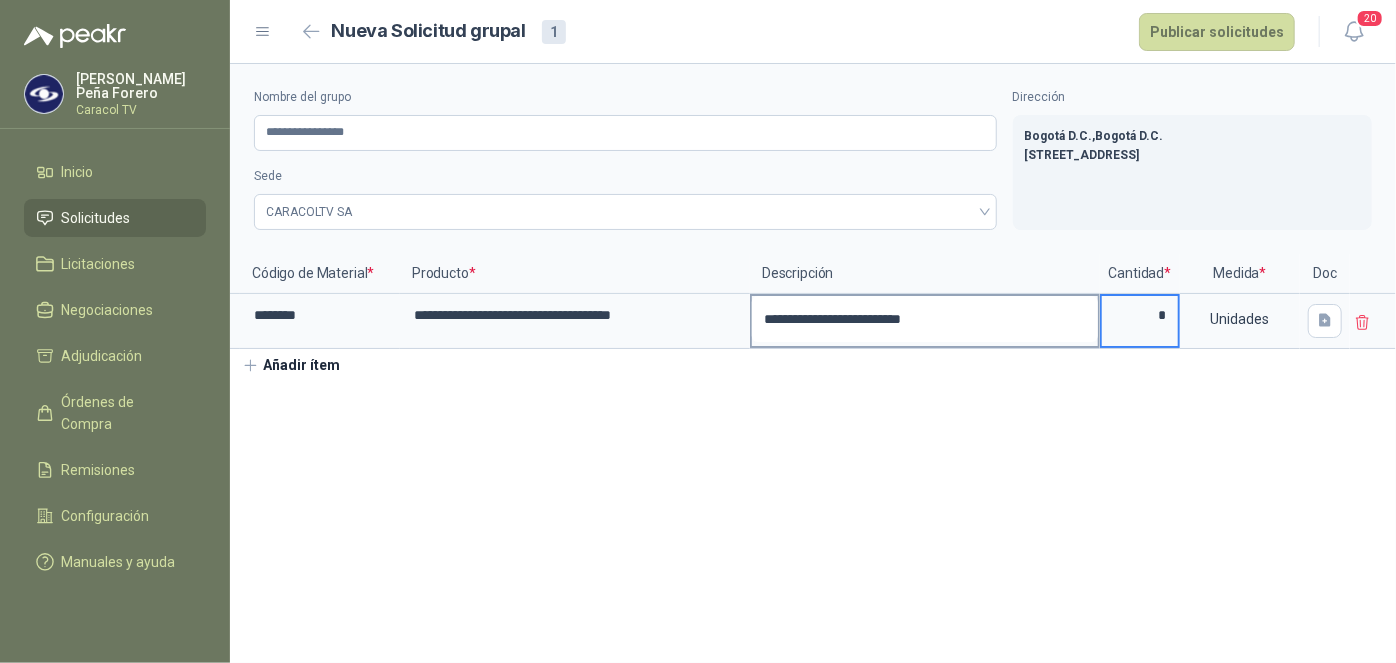 type on "*" 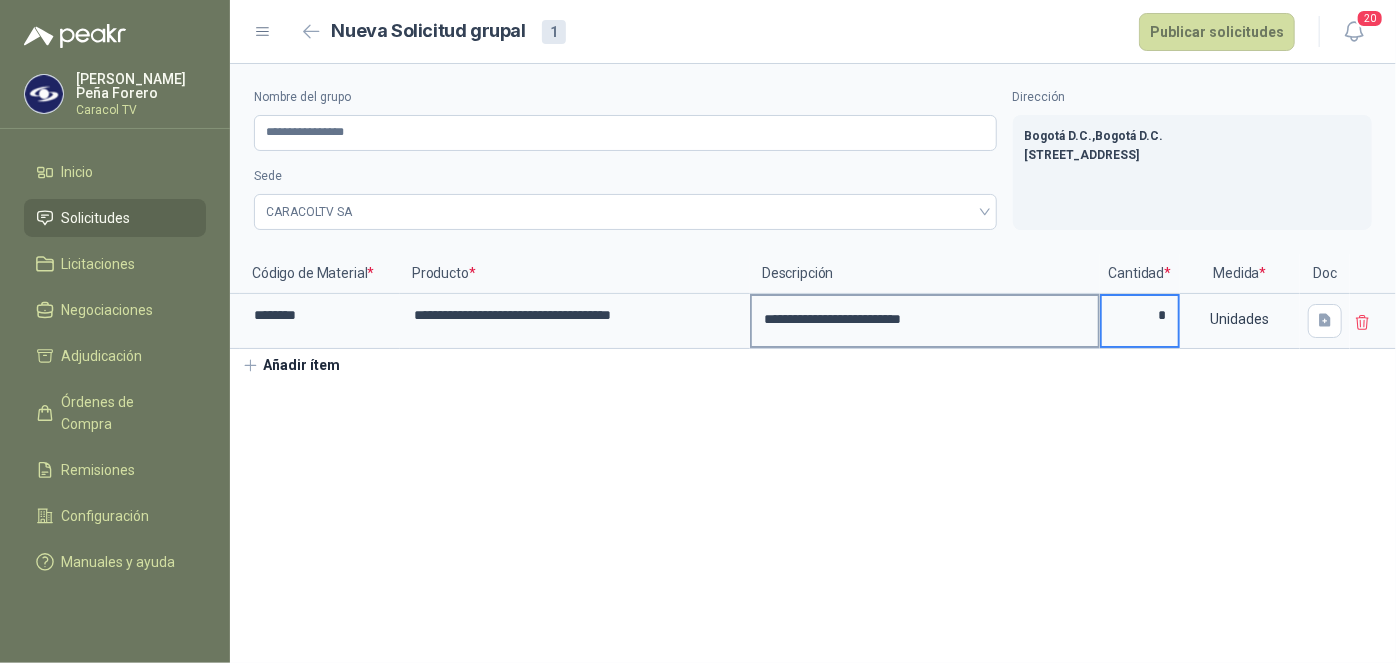 click on "**********" at bounding box center [925, 319] 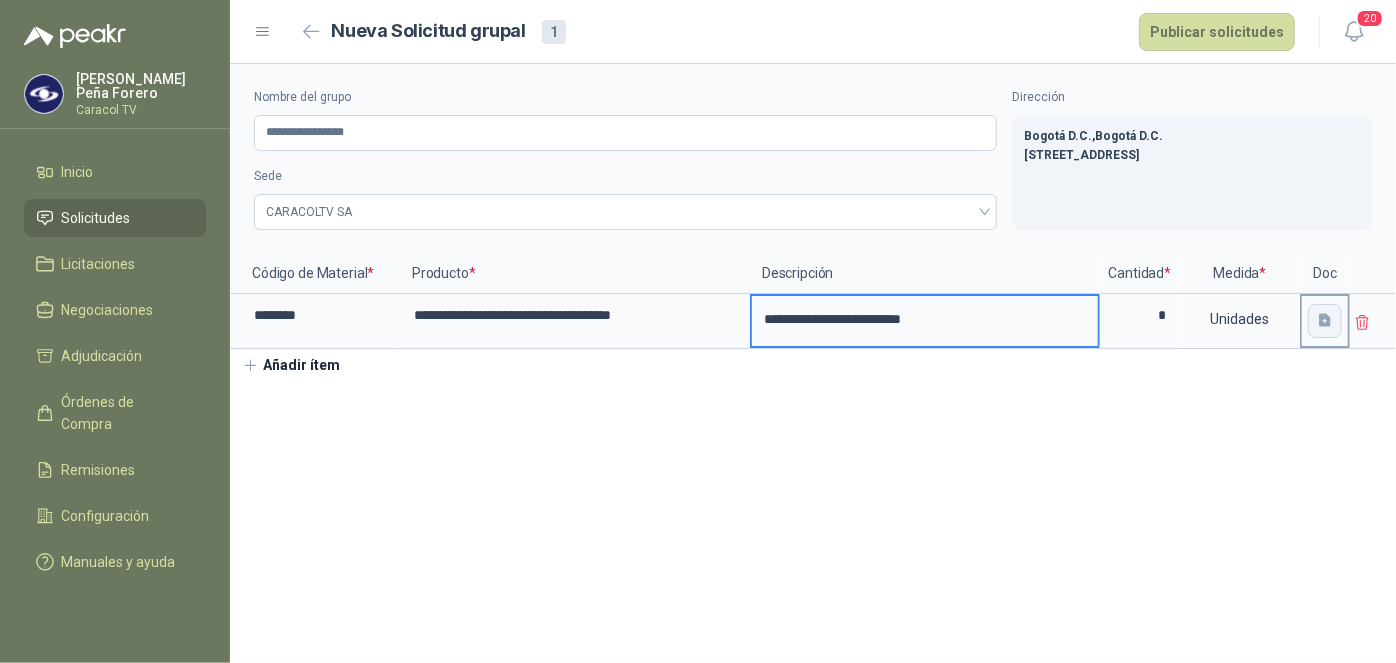 click at bounding box center (1325, 321) 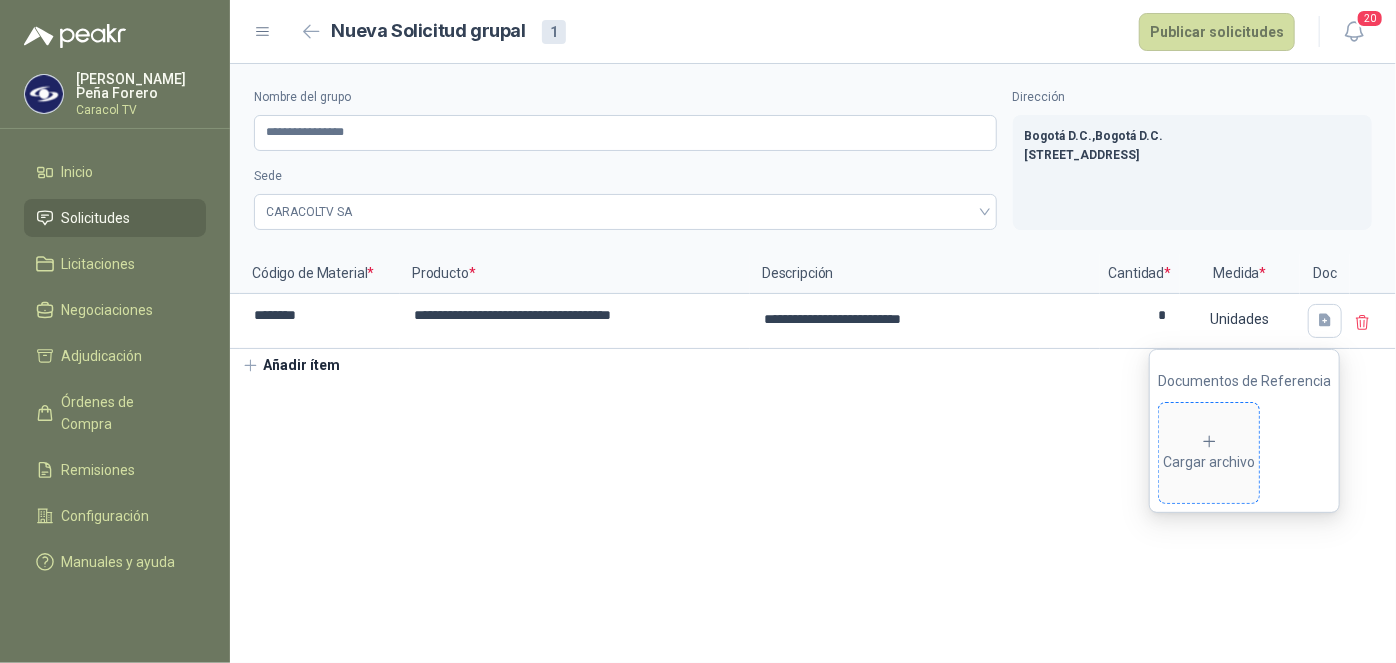 click on "Cargar archivo" at bounding box center (1209, 453) 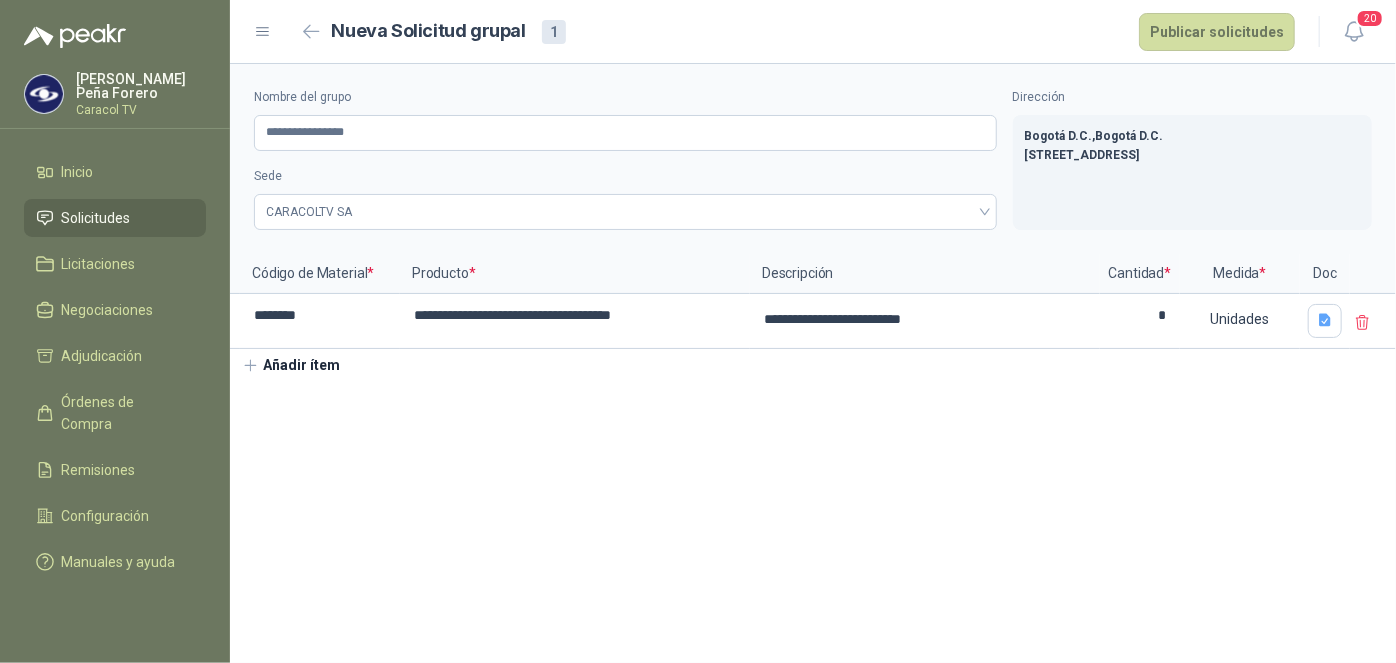 click on "Añadir ítem" at bounding box center [291, 366] 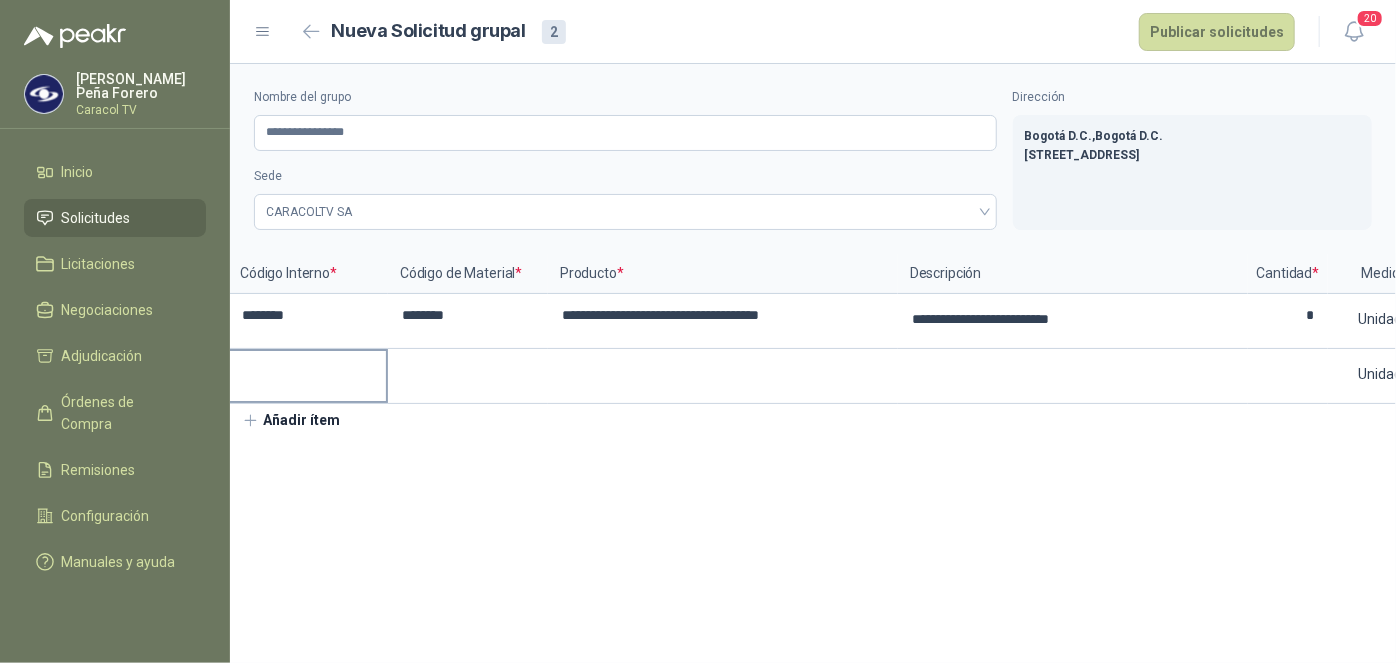 click at bounding box center (308, 370) 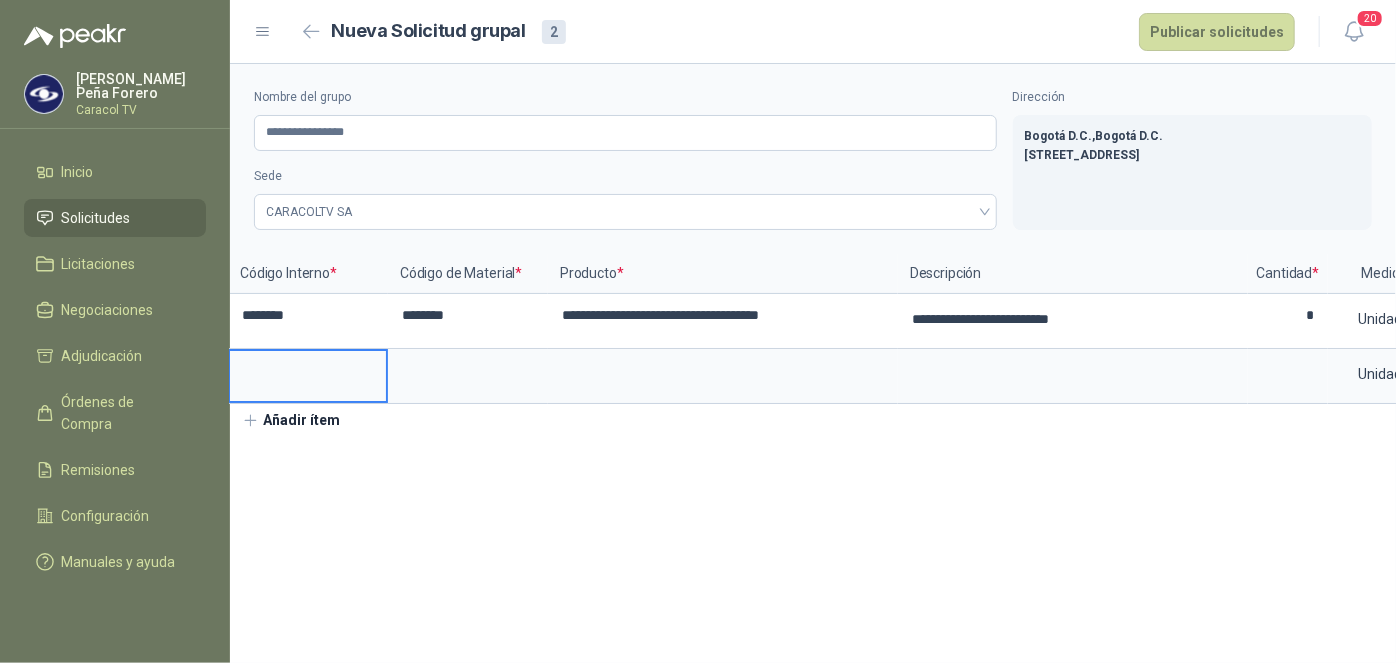 type 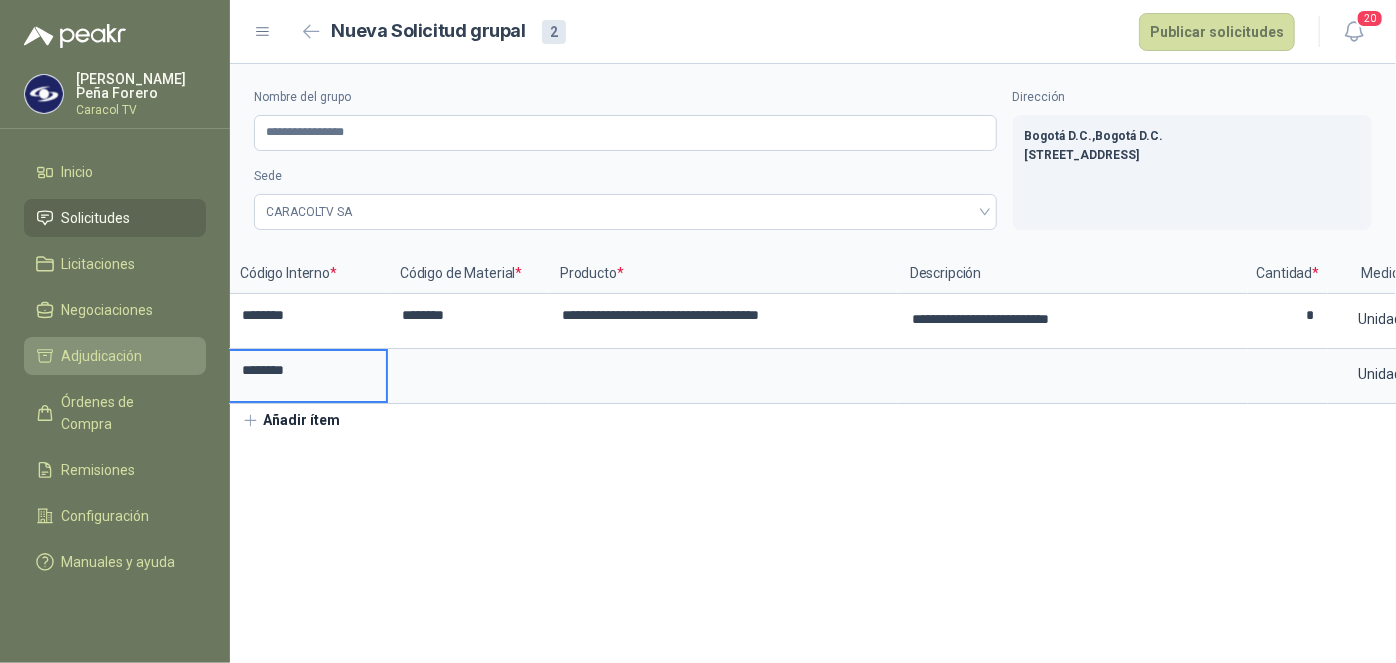 drag, startPoint x: 311, startPoint y: 367, endPoint x: 192, endPoint y: 355, distance: 119.60351 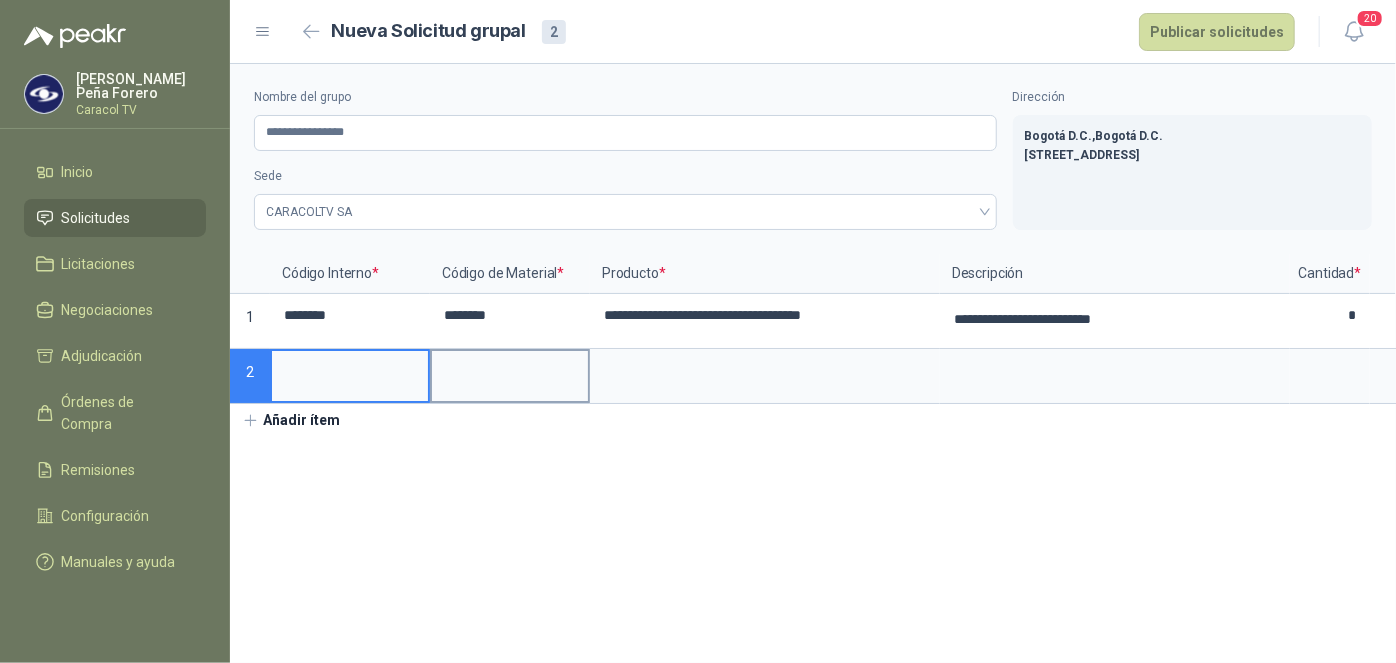 type 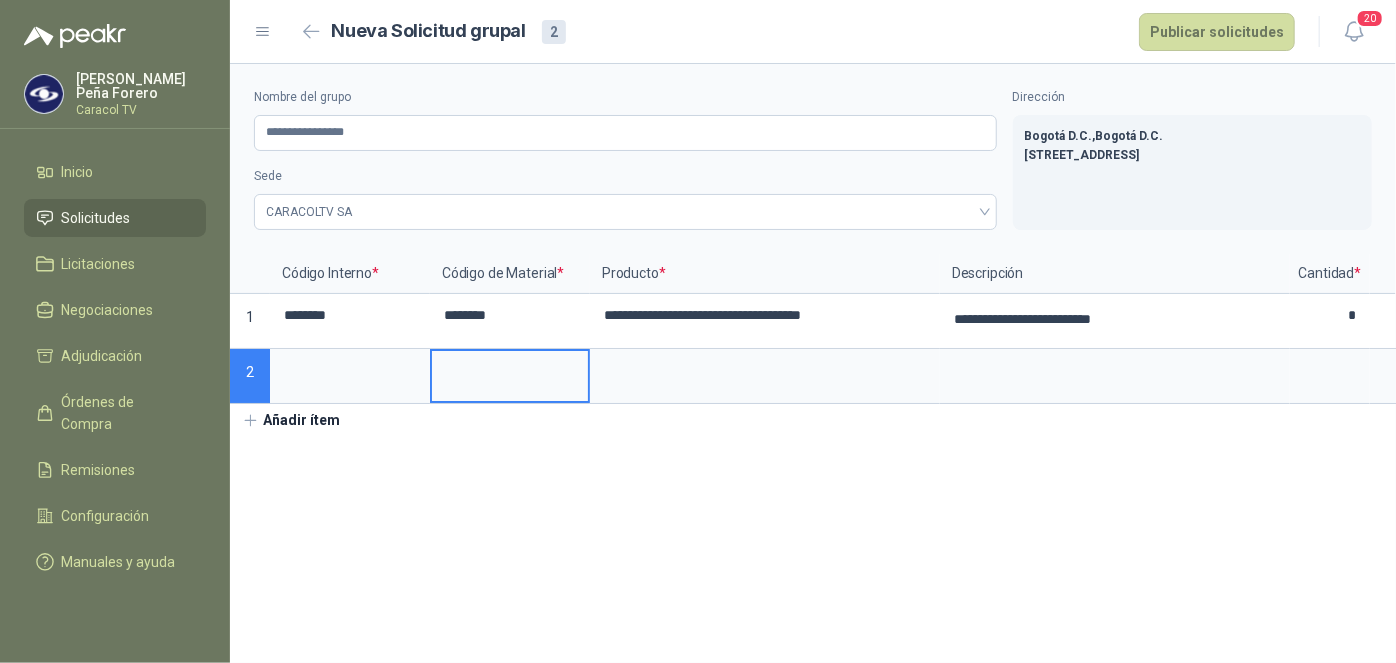 click at bounding box center (510, 370) 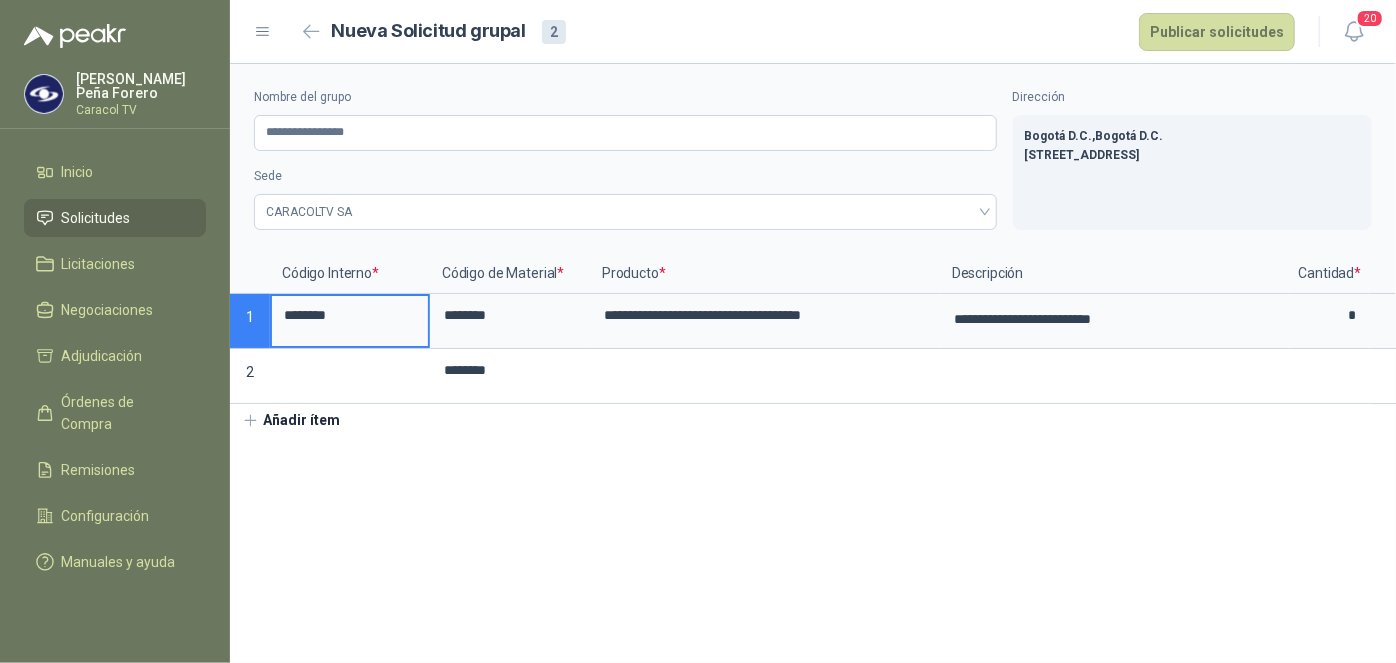 drag, startPoint x: 352, startPoint y: 316, endPoint x: 288, endPoint y: 307, distance: 64.629715 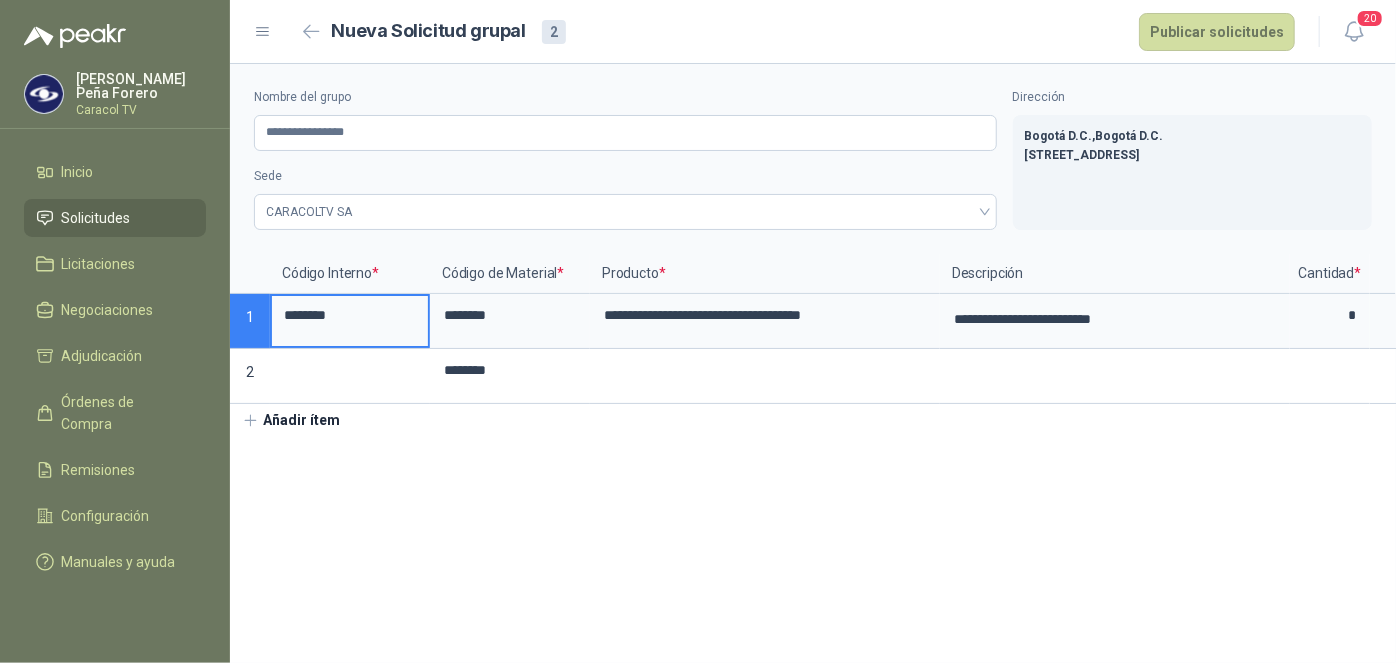 click on "********" at bounding box center (350, 315) 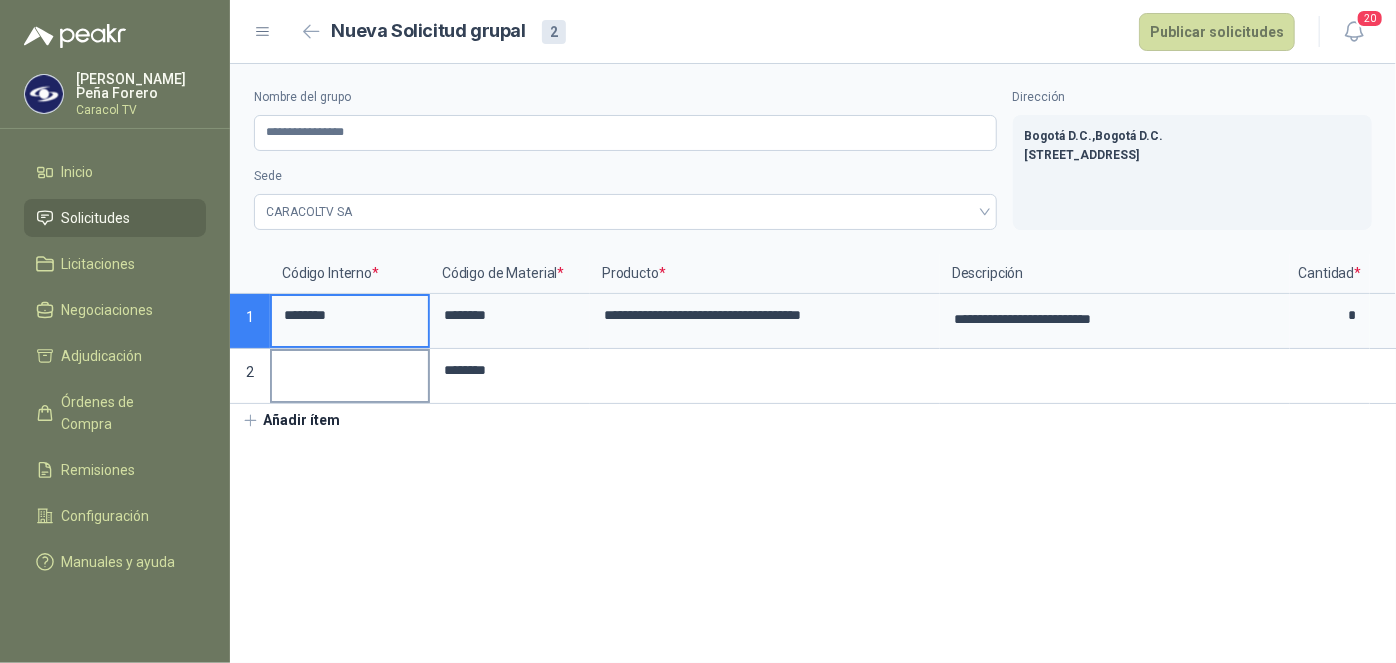 click at bounding box center [350, 376] 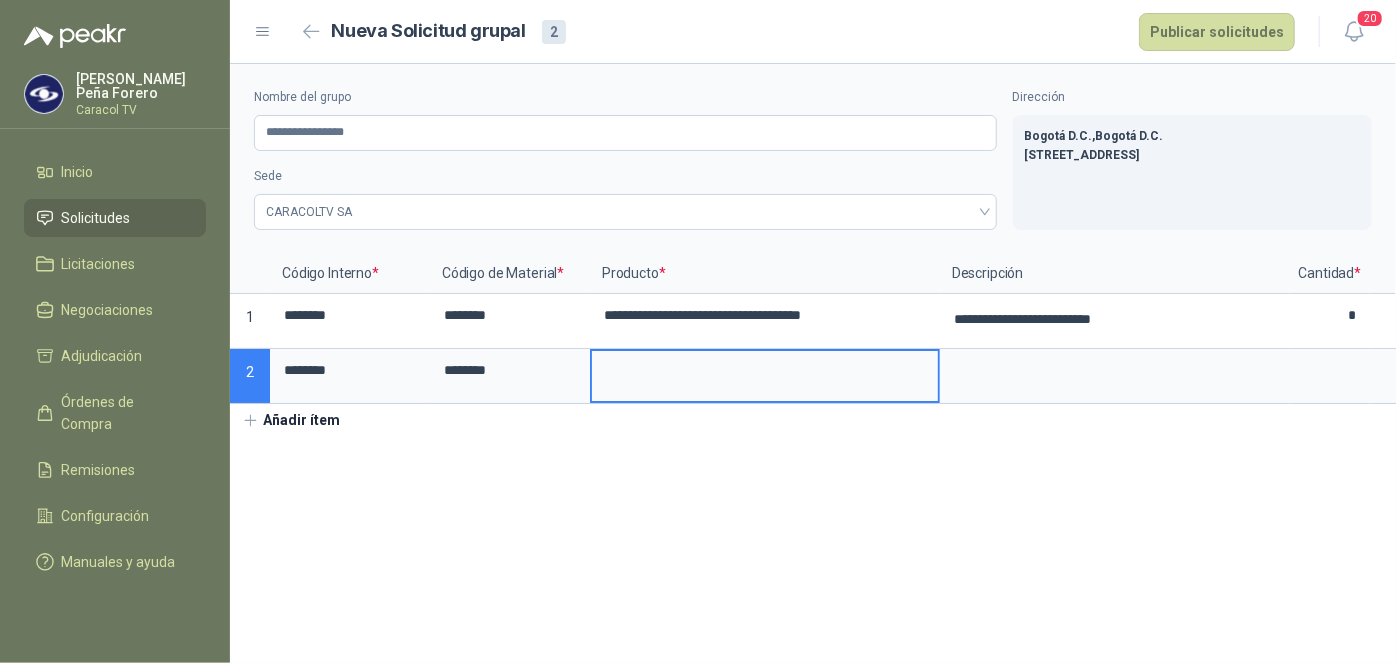 click at bounding box center [765, 370] 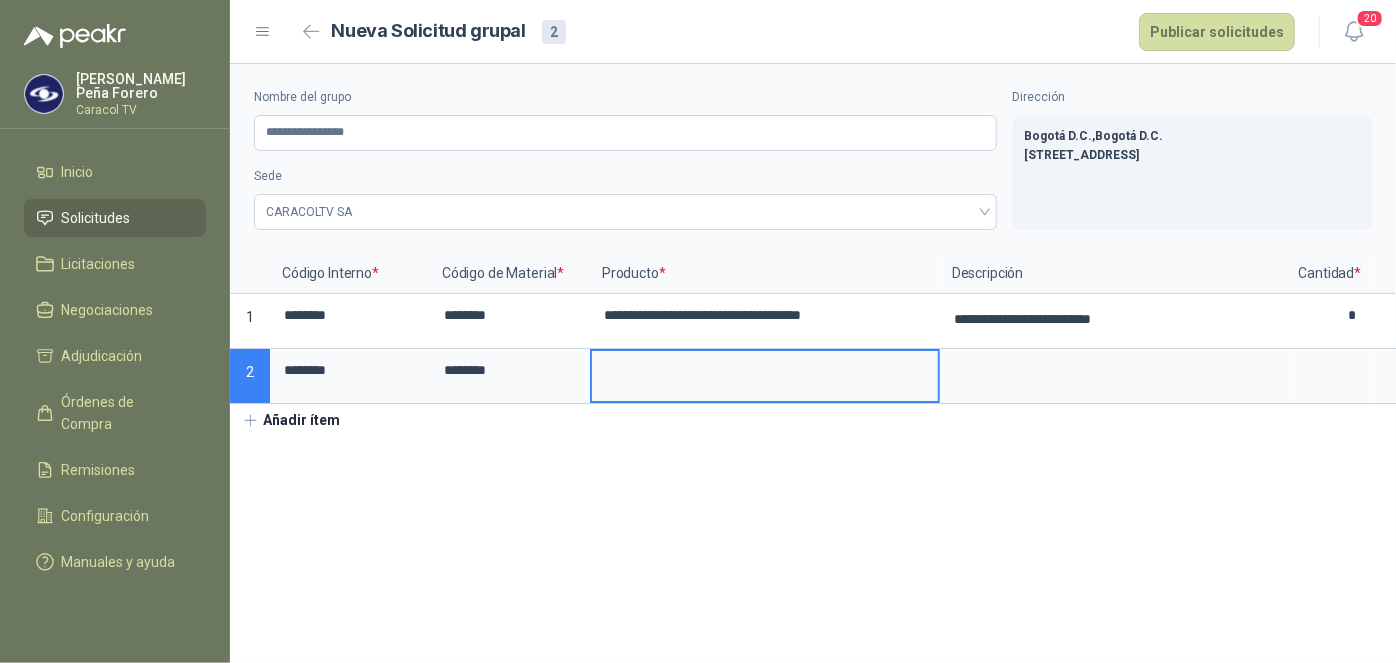 click at bounding box center (765, 370) 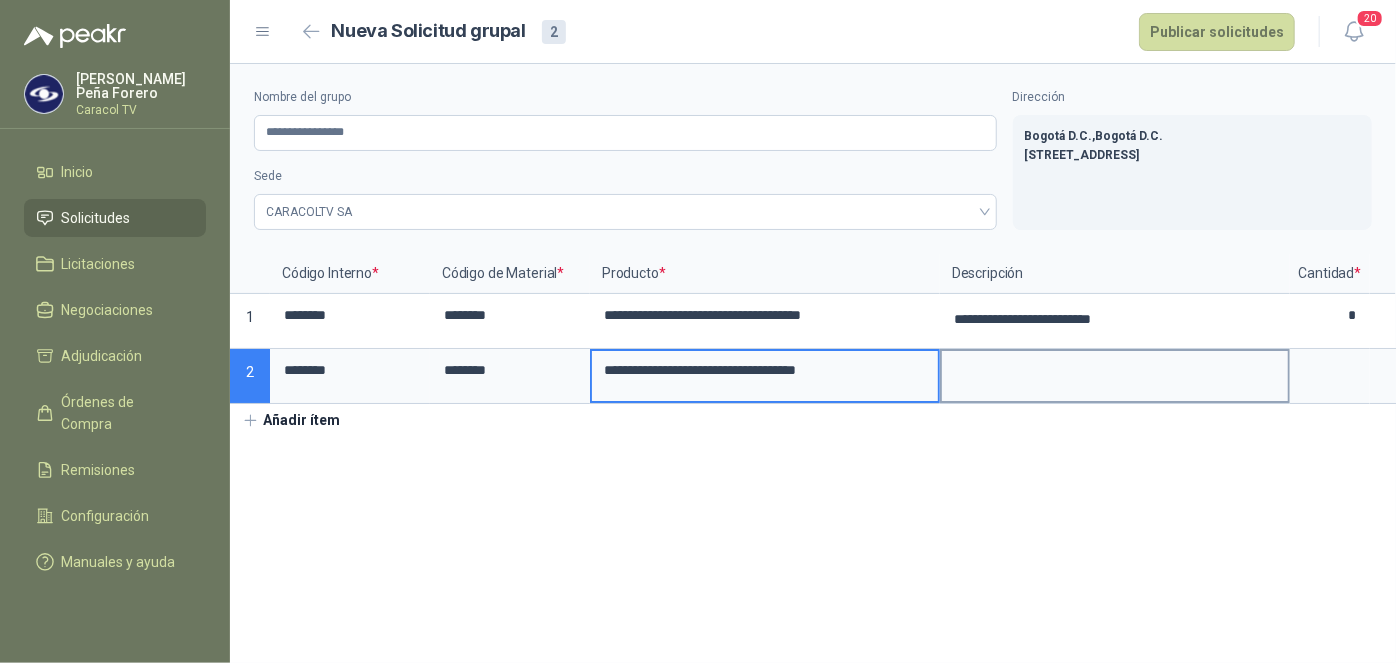 click at bounding box center (1115, 374) 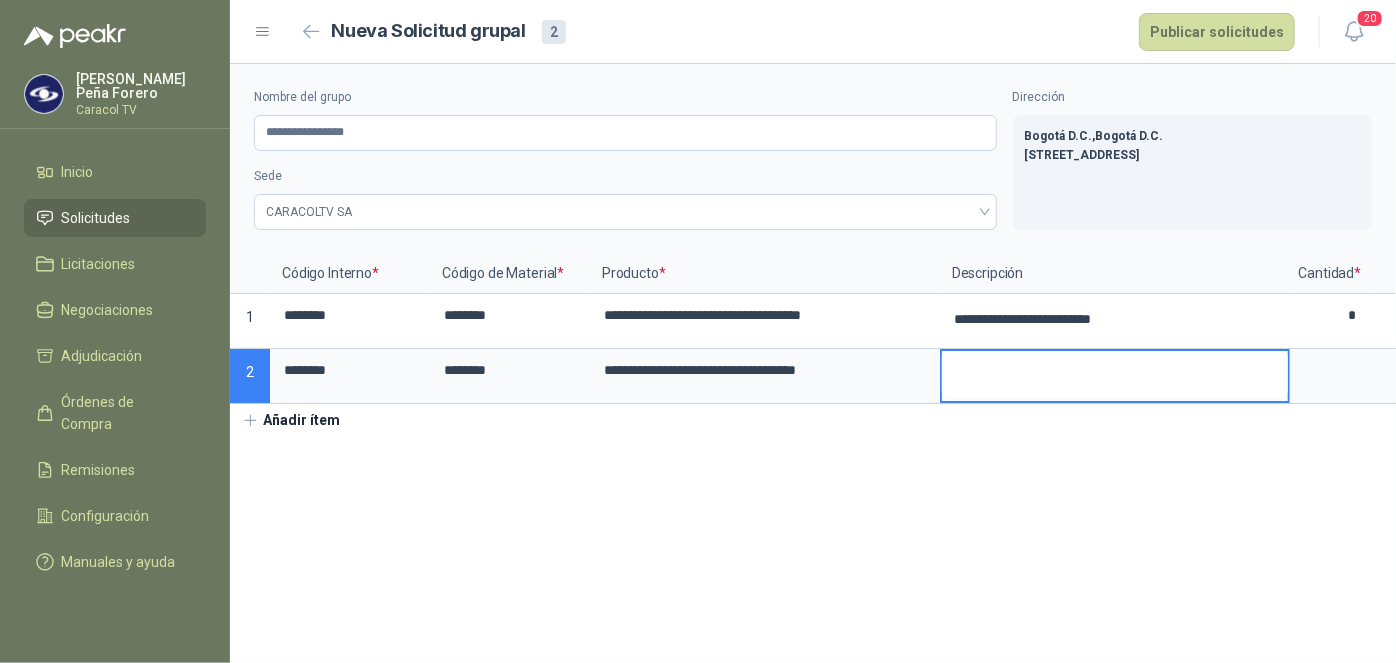 type 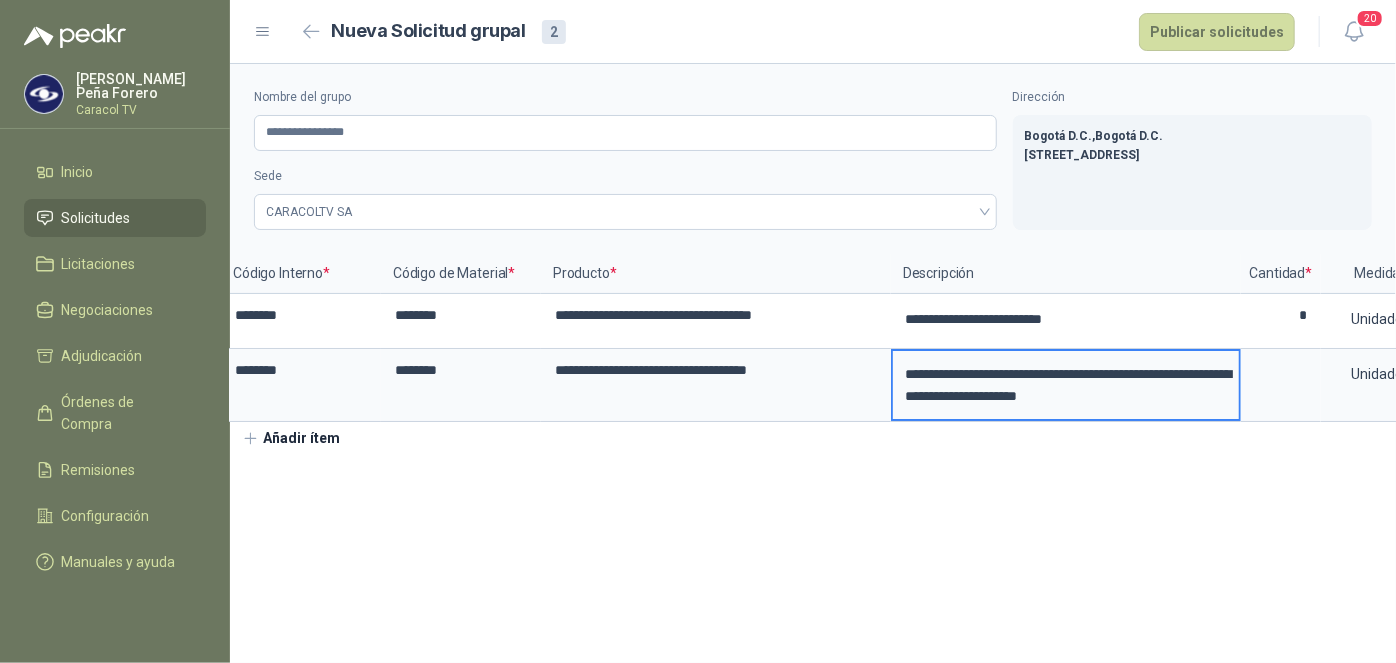 scroll, scrollTop: 0, scrollLeft: 190, axis: horizontal 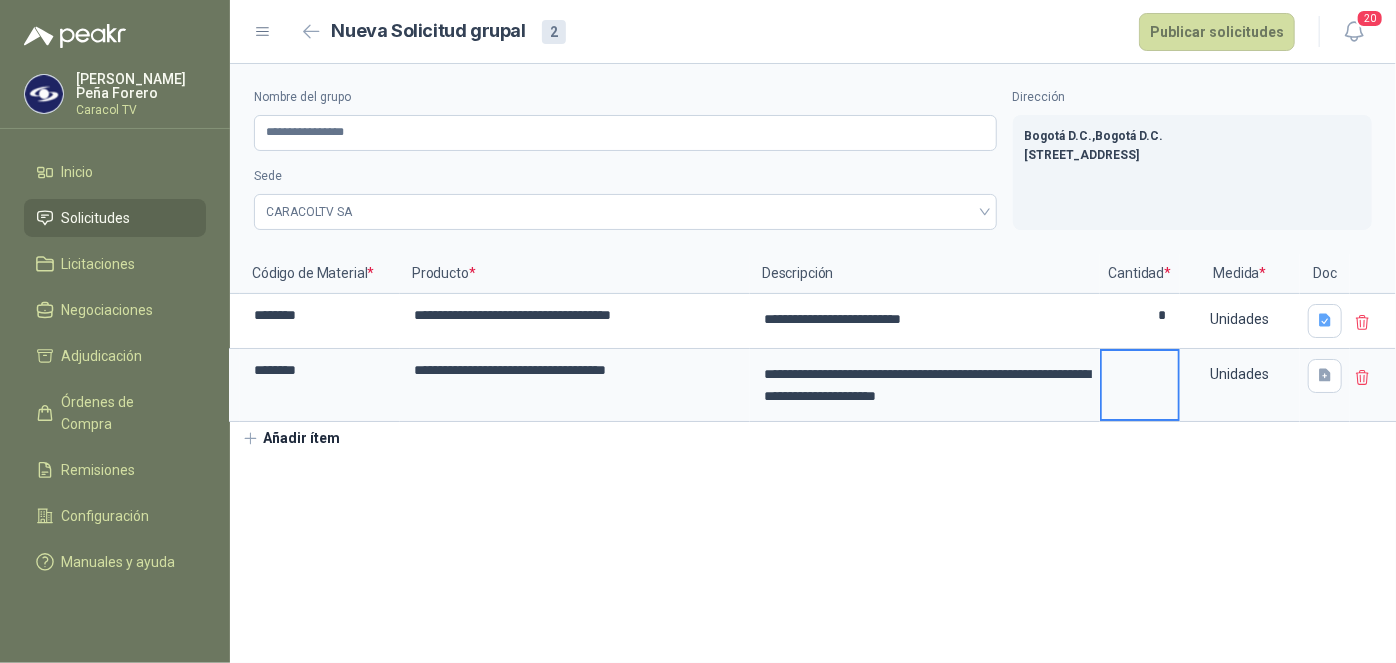 click at bounding box center (1140, 370) 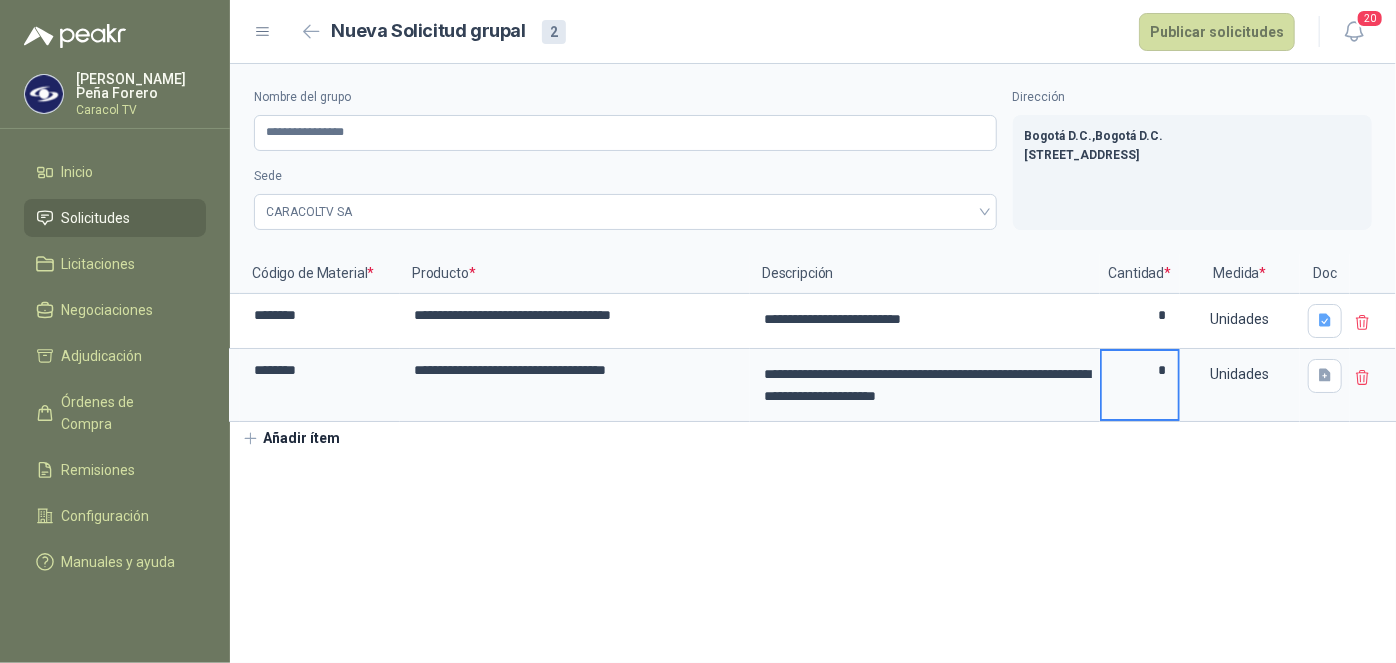 type on "*" 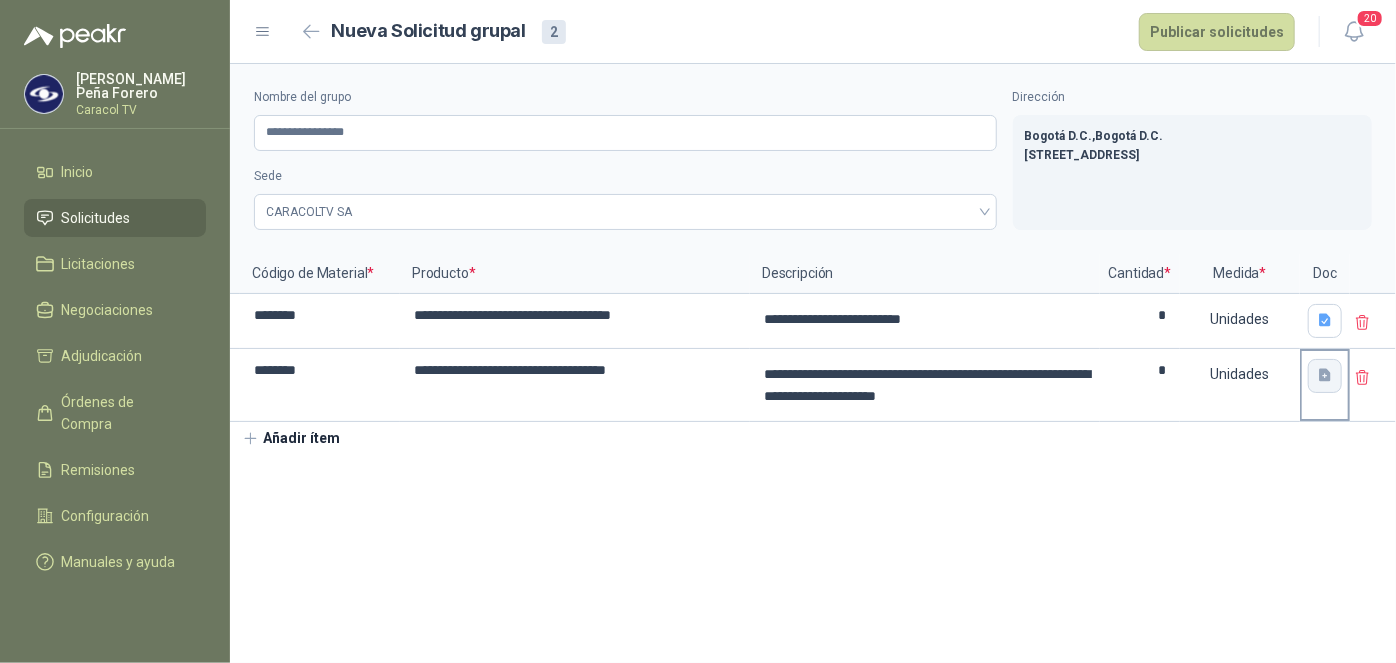 click 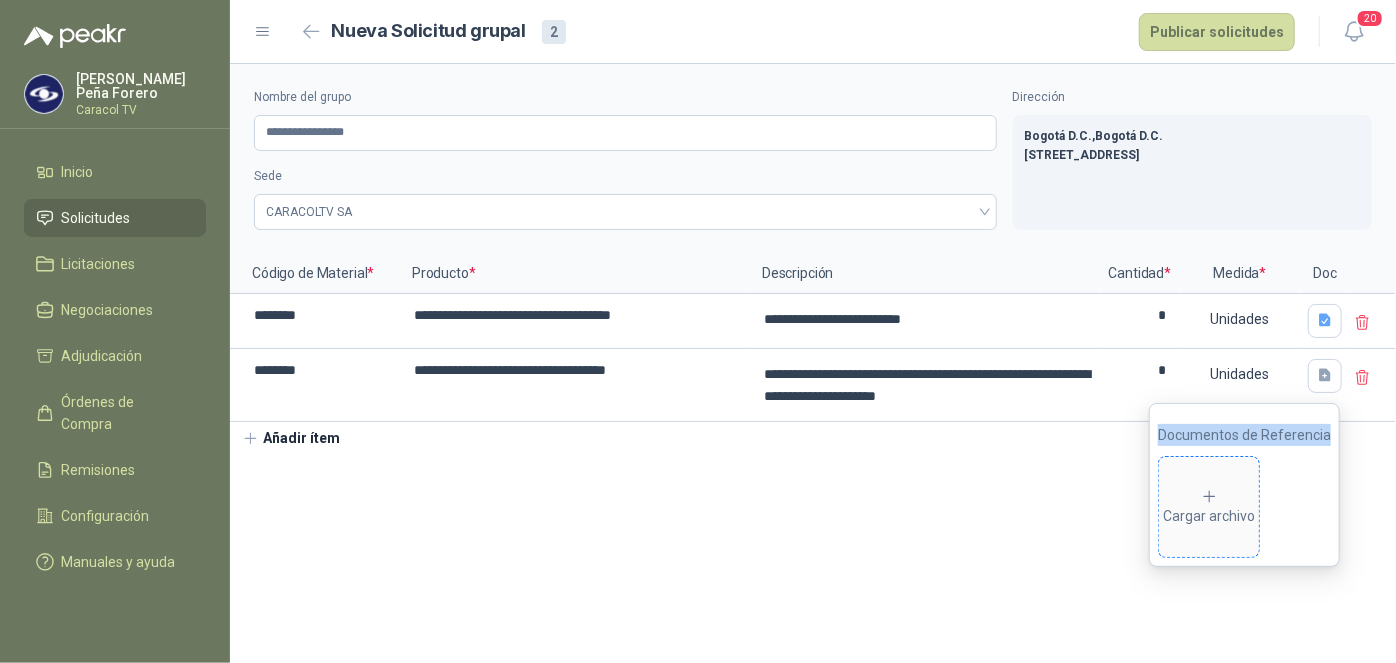 click on "Cargar archivo" at bounding box center [1209, 508] 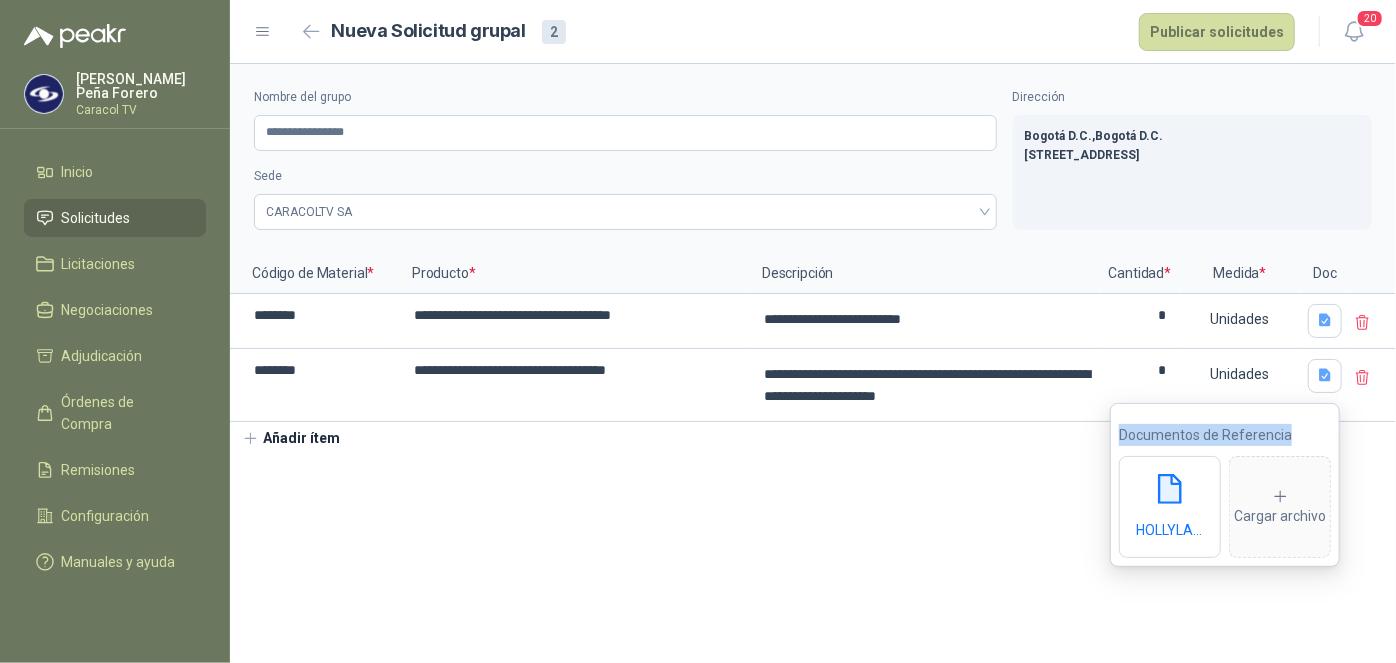click 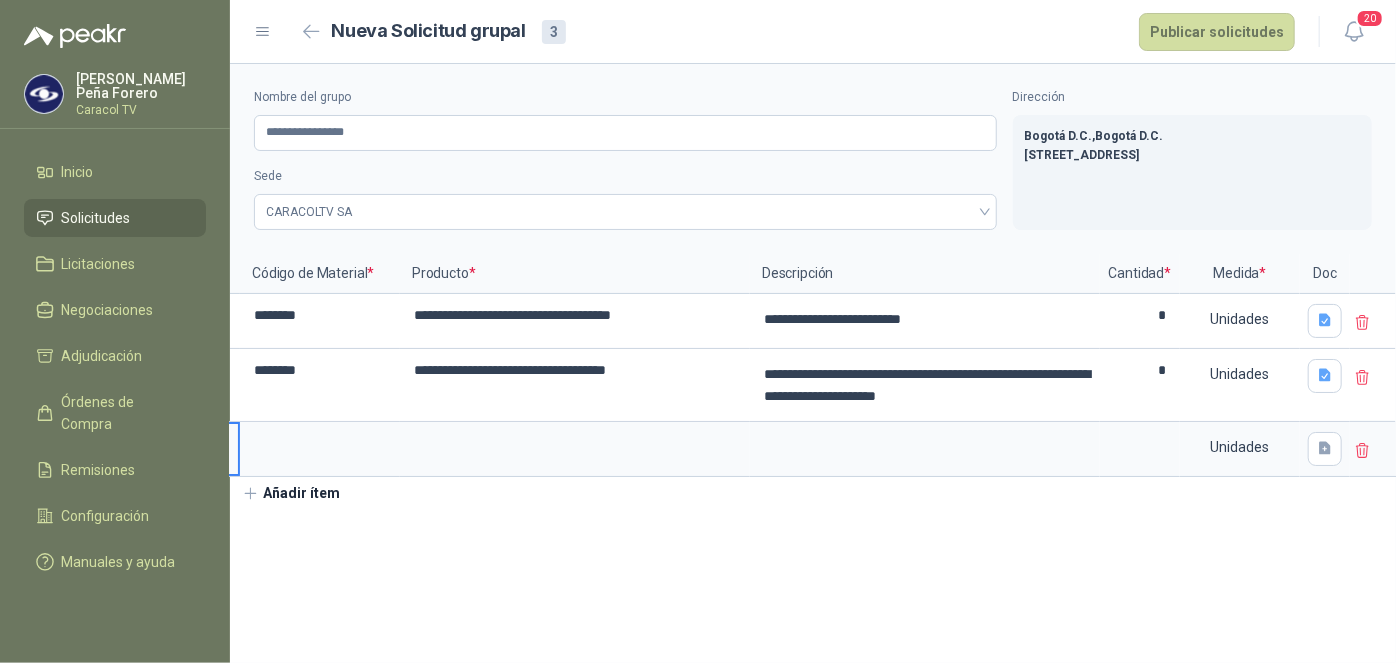 scroll, scrollTop: 0, scrollLeft: 42, axis: horizontal 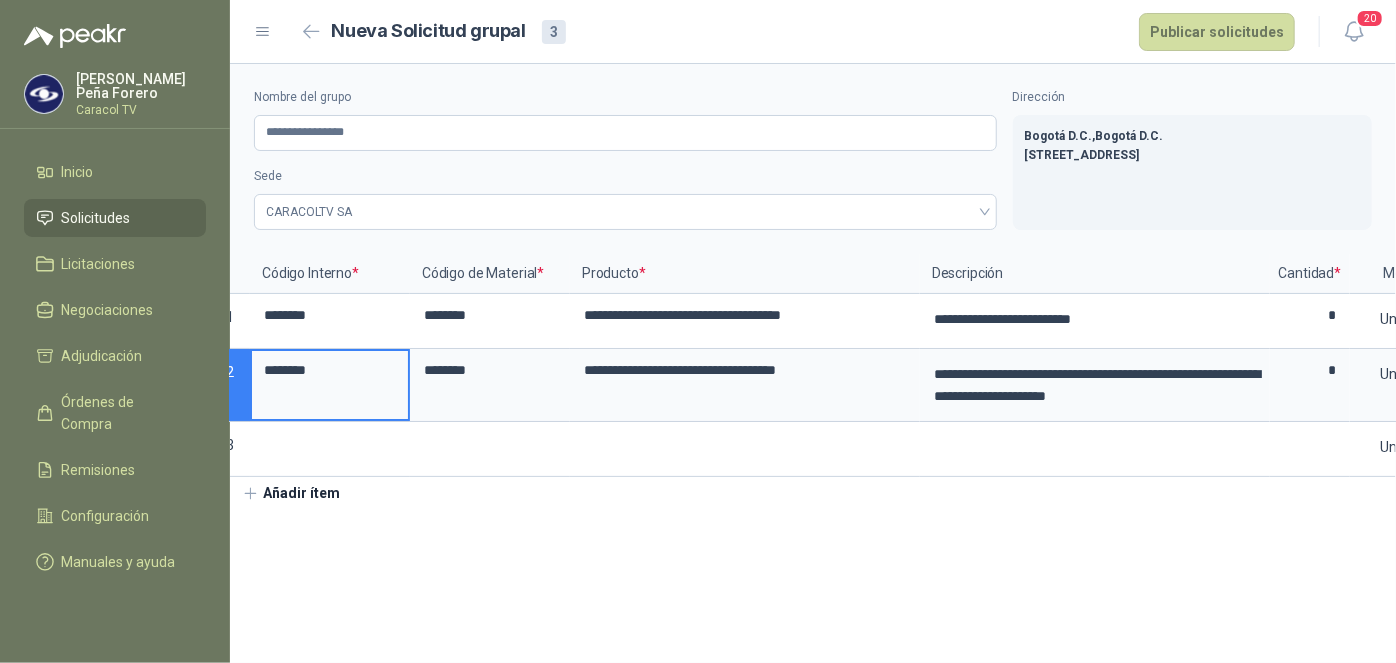 drag, startPoint x: 344, startPoint y: 374, endPoint x: 238, endPoint y: 363, distance: 106.56923 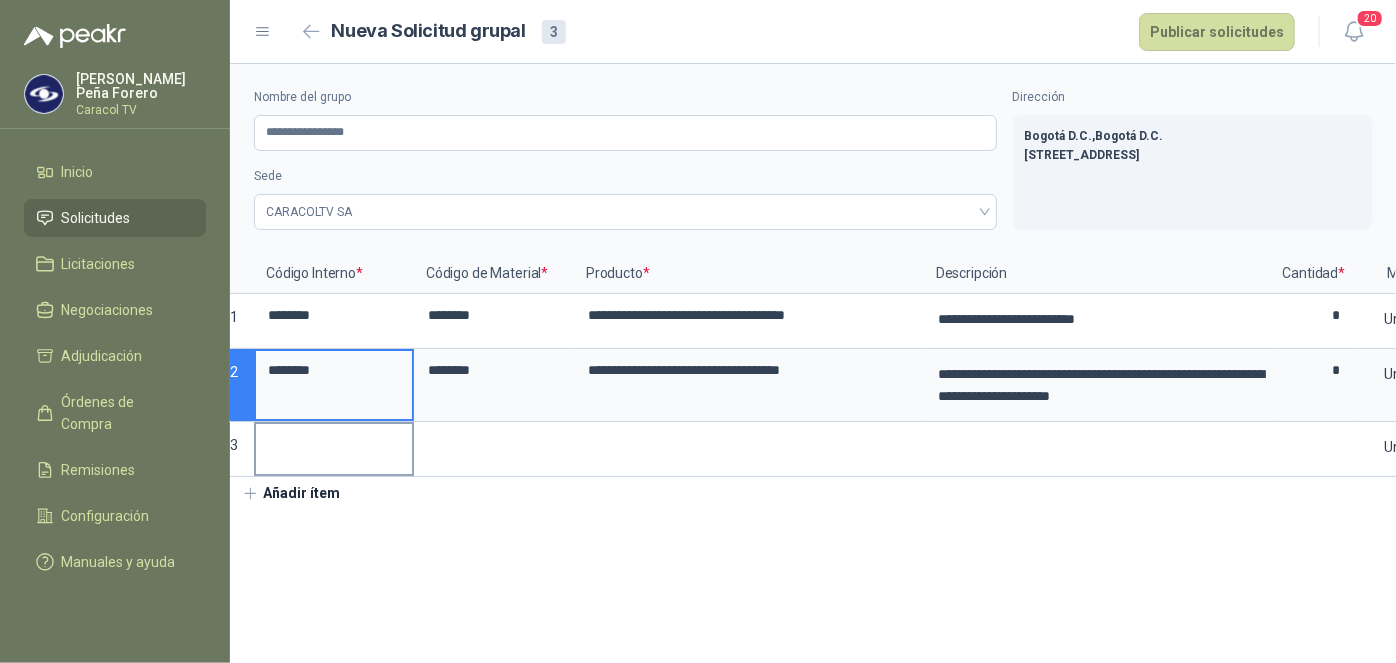 click at bounding box center (334, 443) 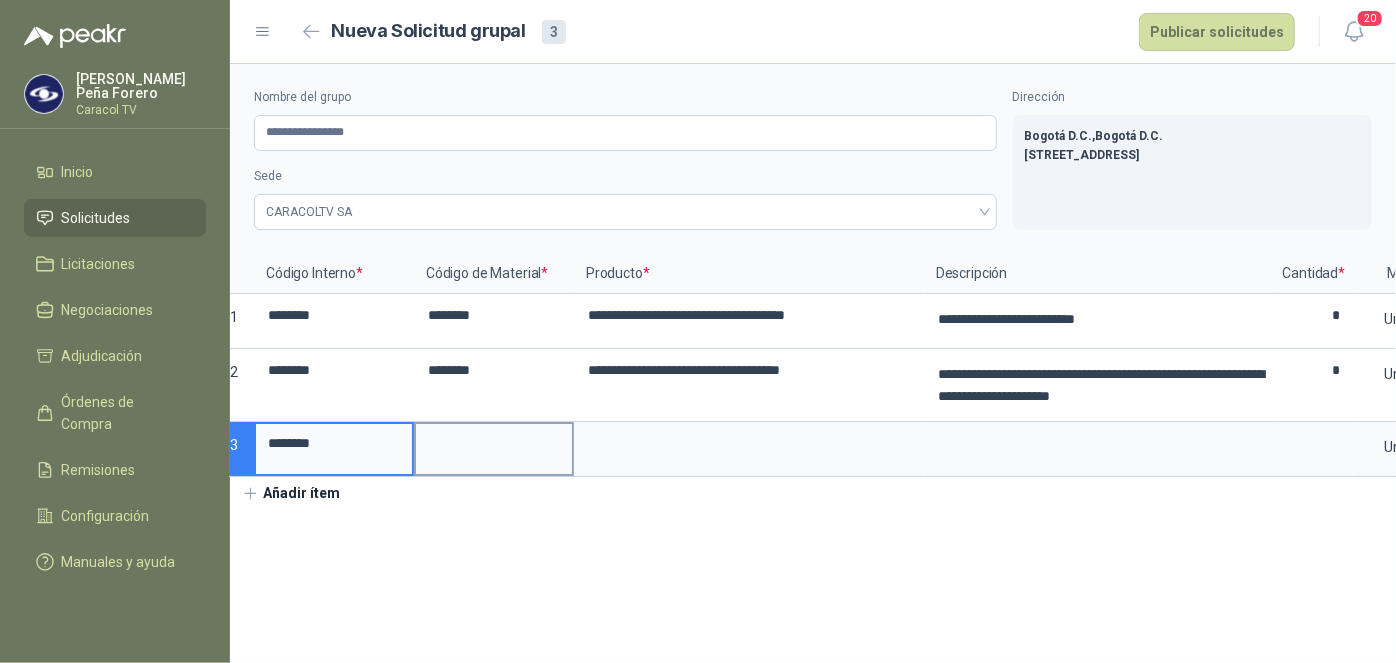 click at bounding box center (494, 443) 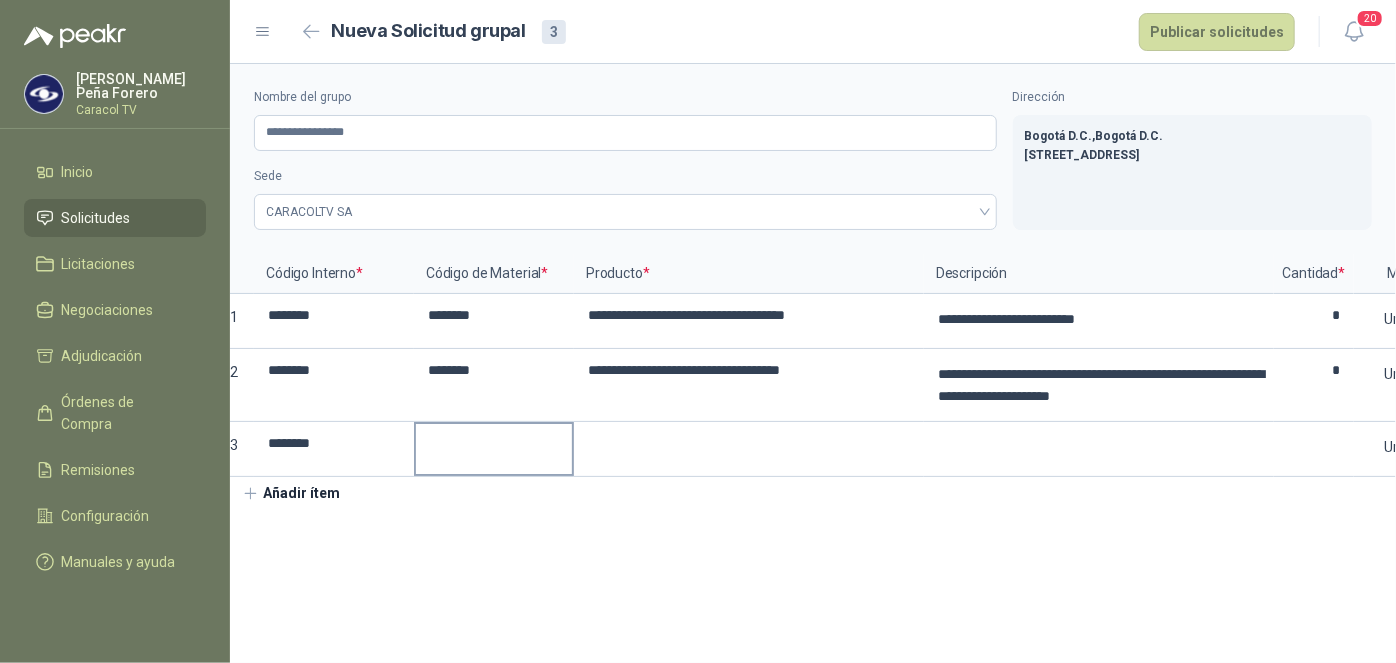 click at bounding box center [494, 443] 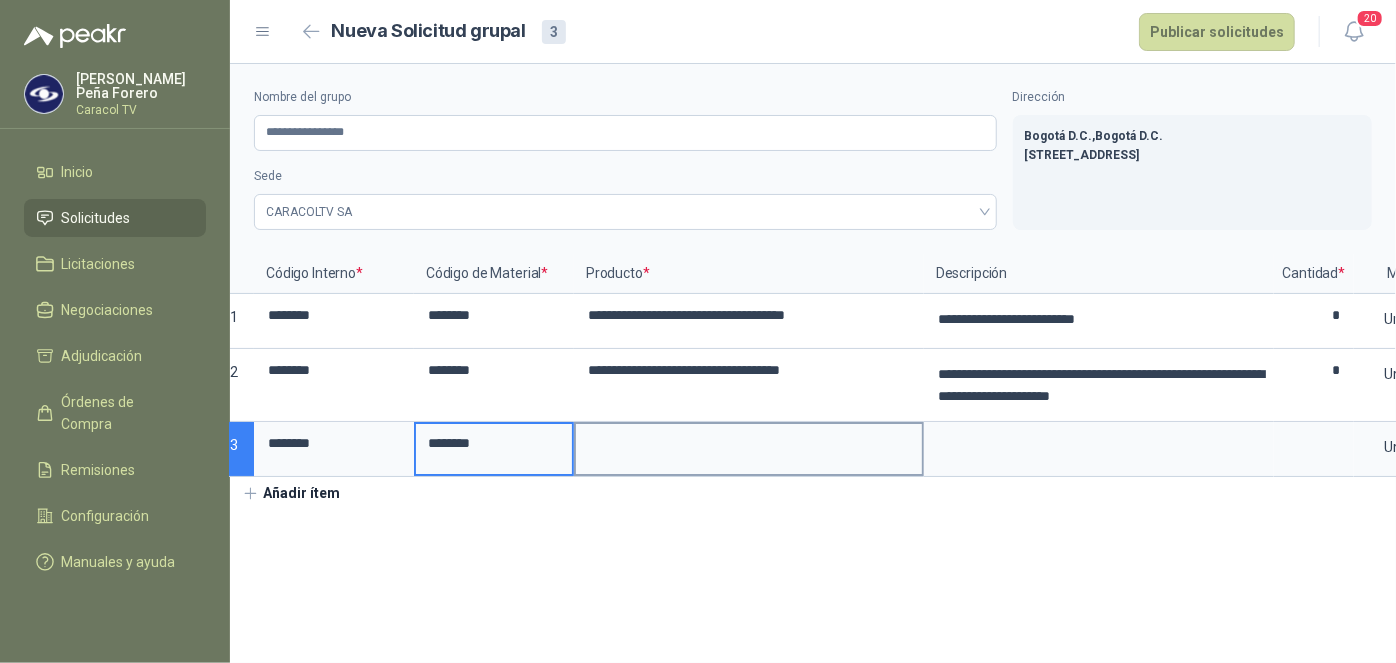 click at bounding box center [749, 443] 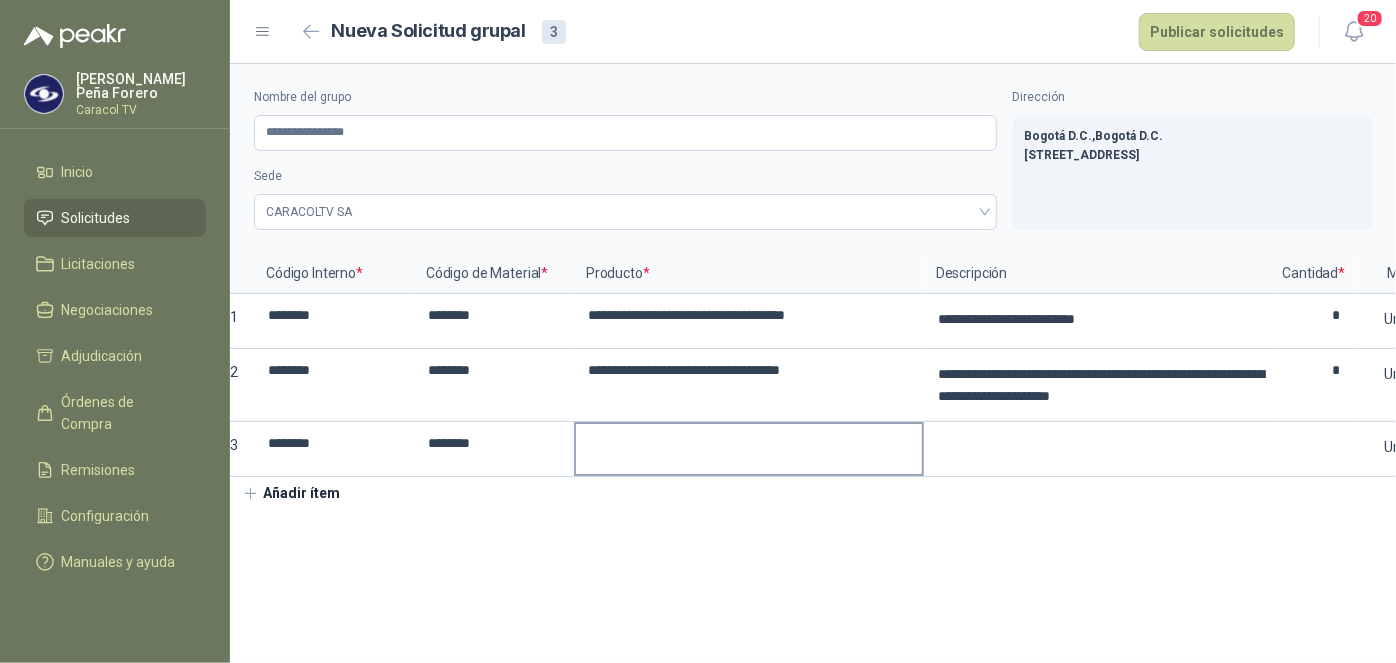 click at bounding box center (749, 443) 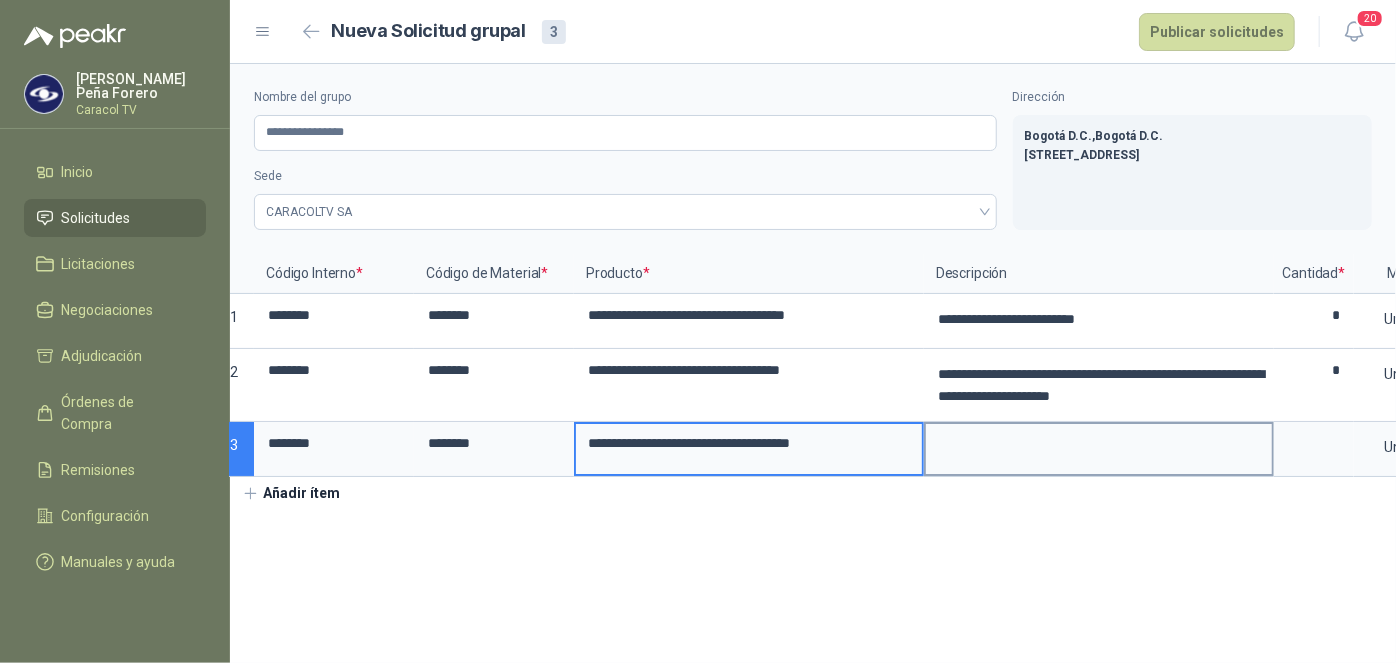 click at bounding box center (1099, 447) 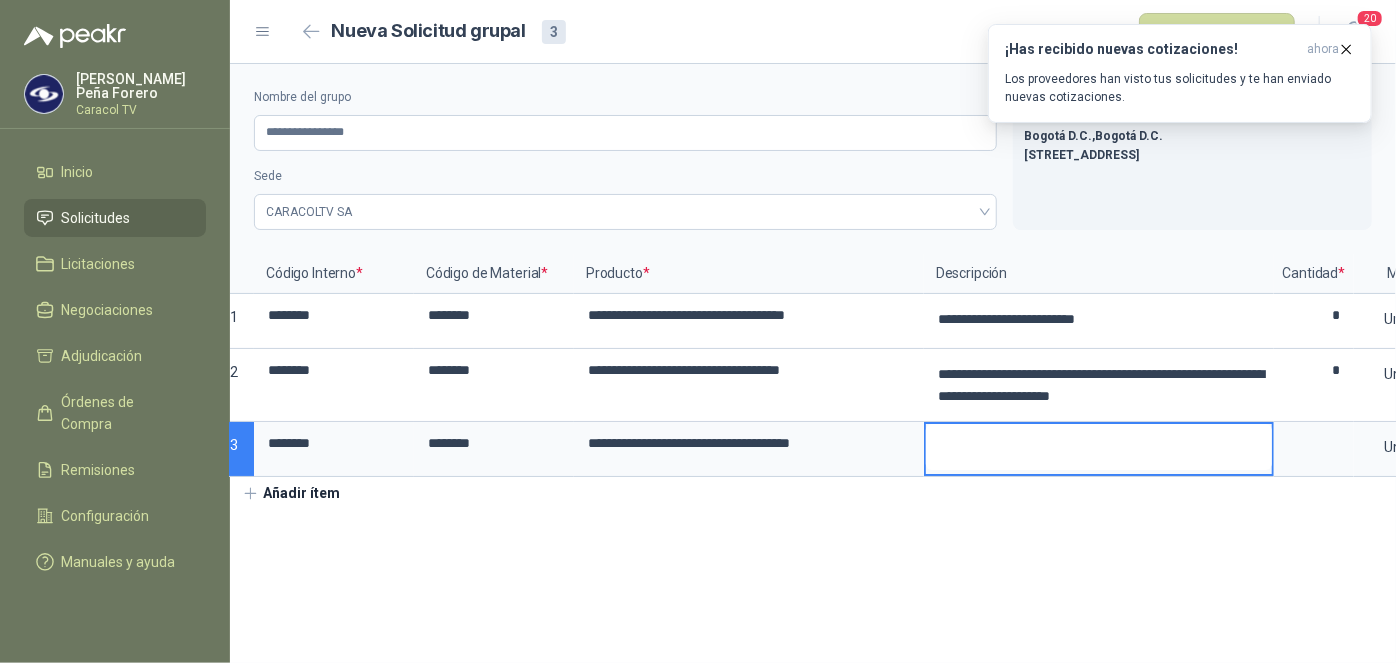 type 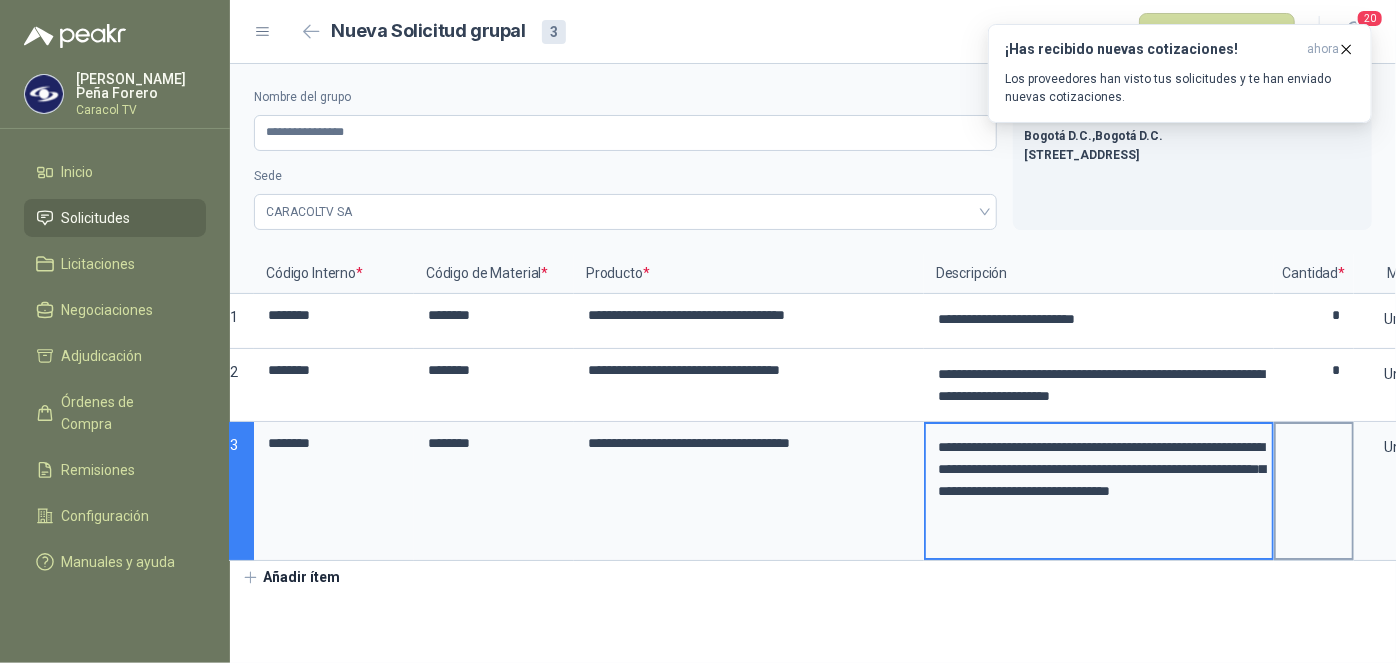 click at bounding box center [1314, 491] 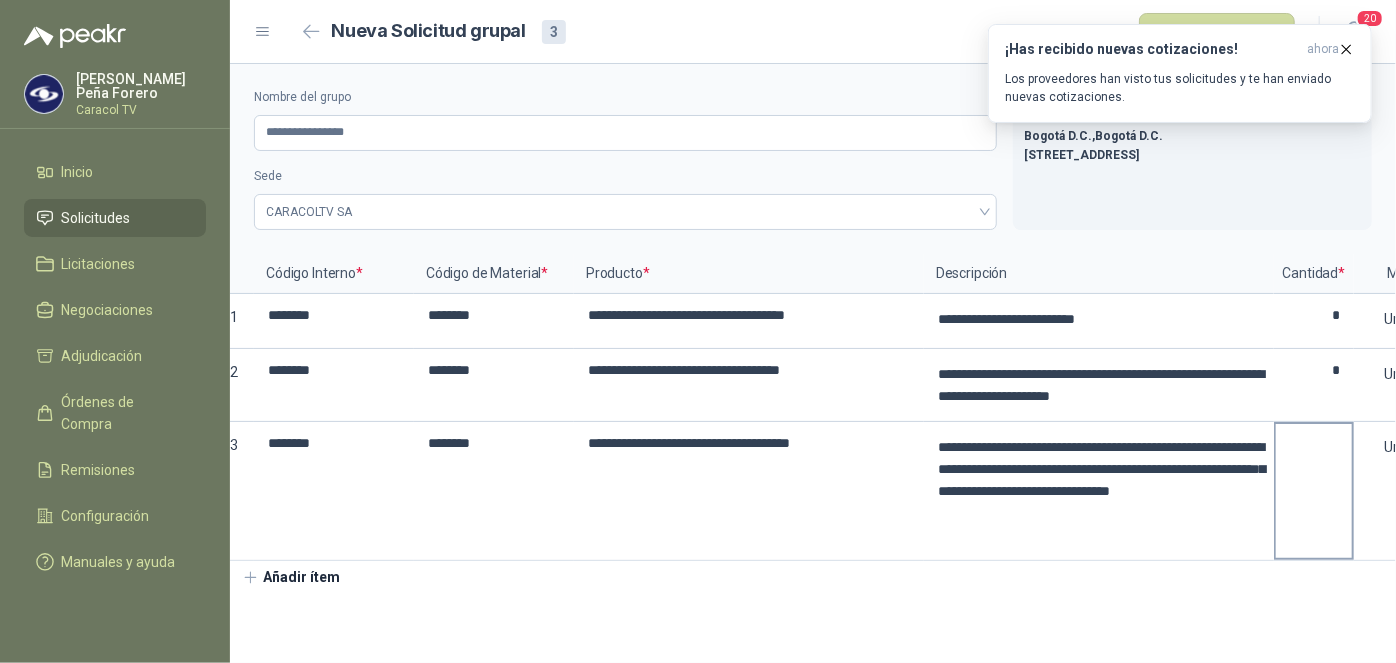 click at bounding box center (1314, 491) 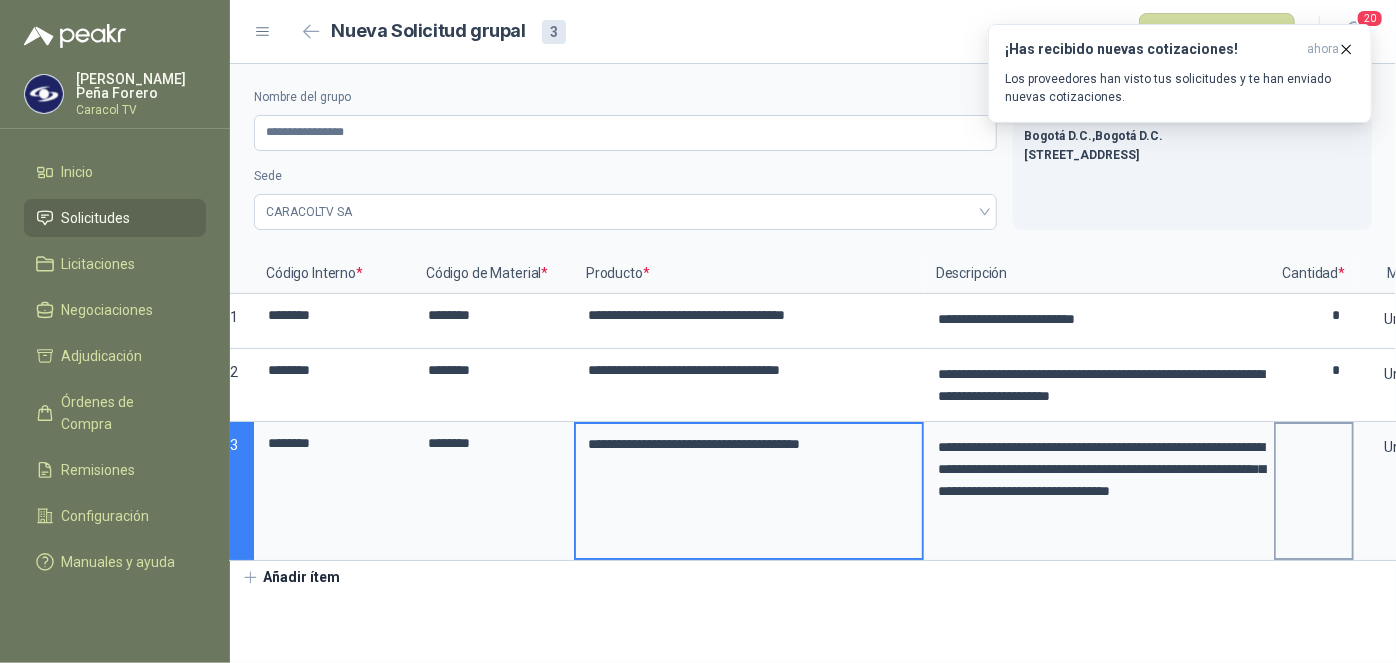 scroll, scrollTop: 0, scrollLeft: 10, axis: horizontal 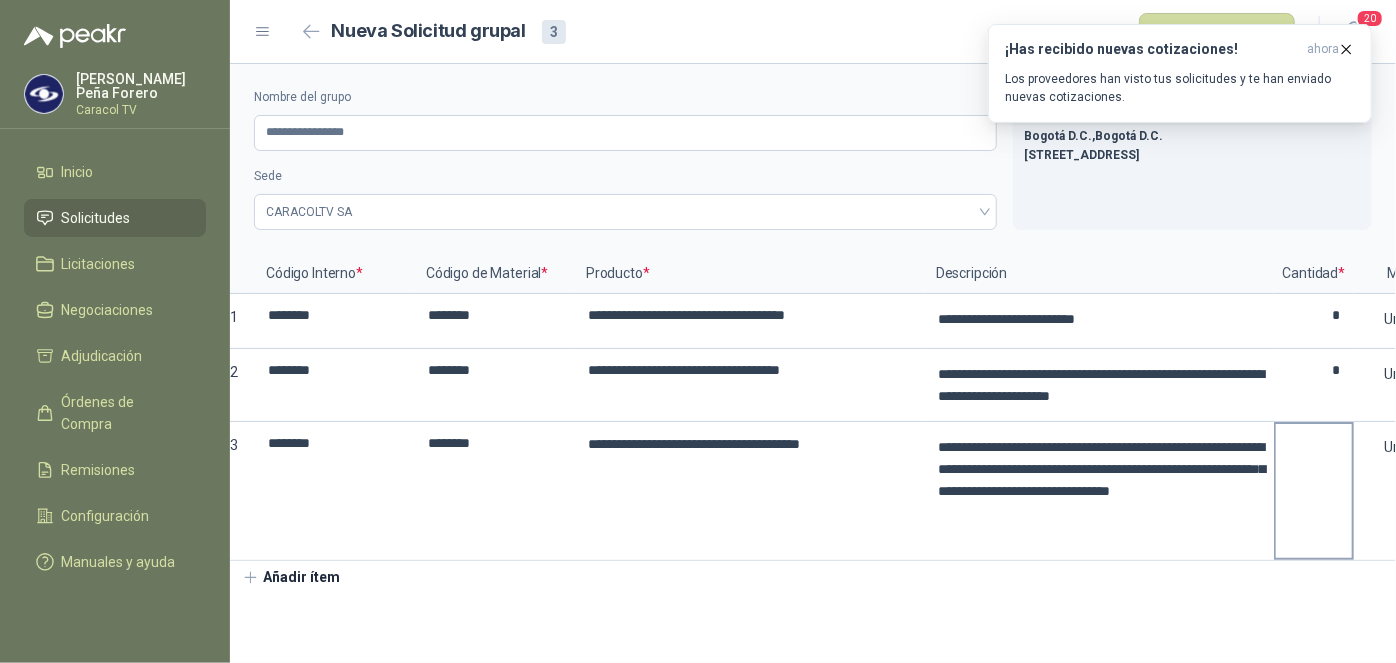 click at bounding box center (1314, 491) 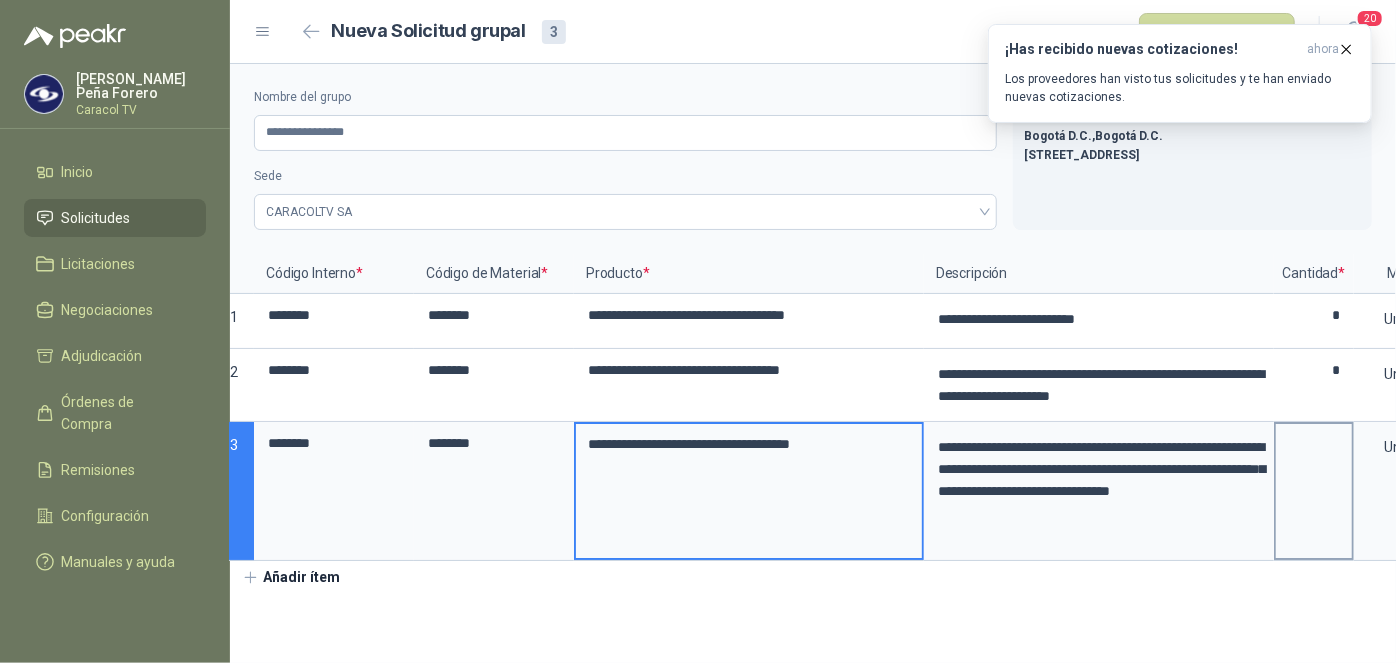 scroll, scrollTop: 0, scrollLeft: 0, axis: both 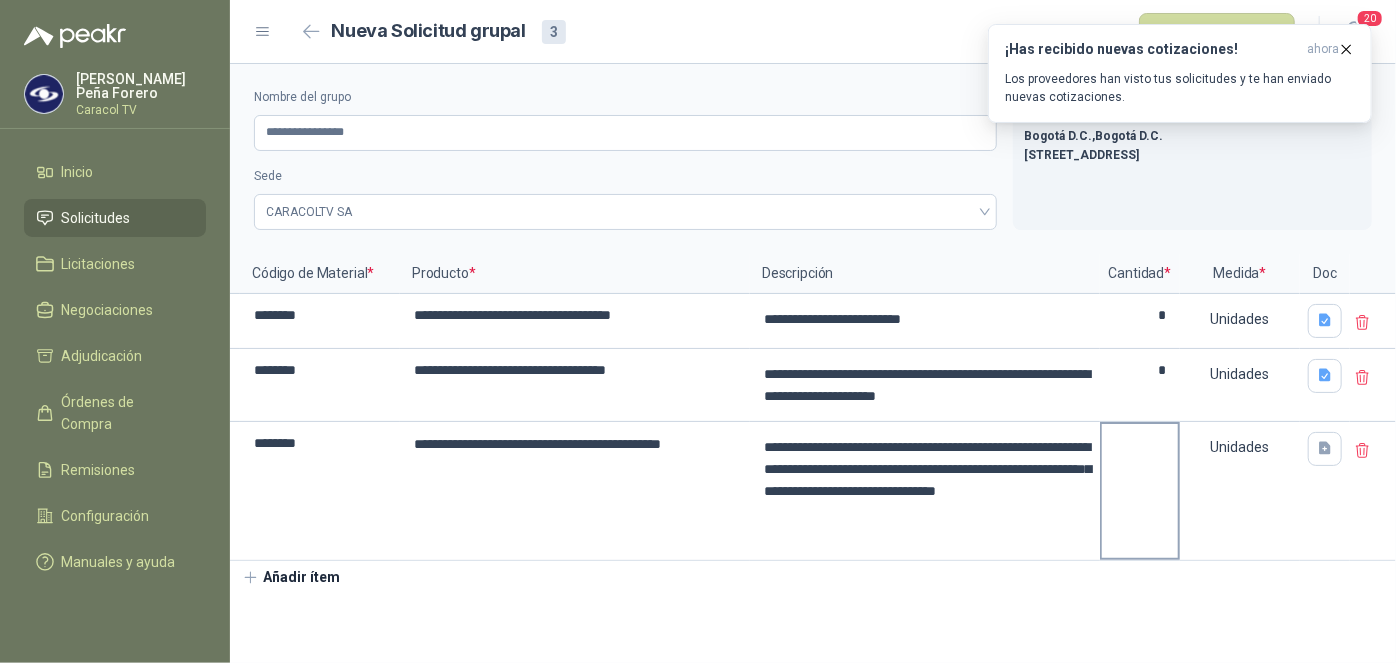 click at bounding box center [1140, 491] 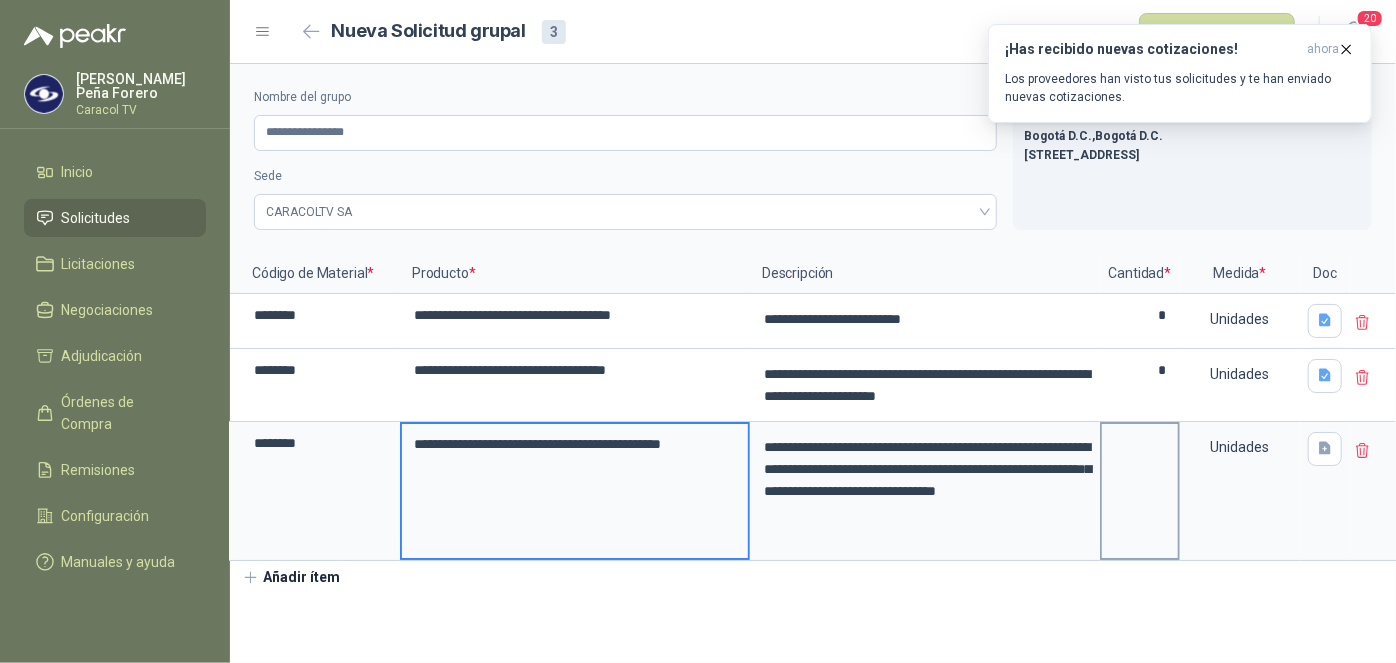 scroll, scrollTop: 0, scrollLeft: 72, axis: horizontal 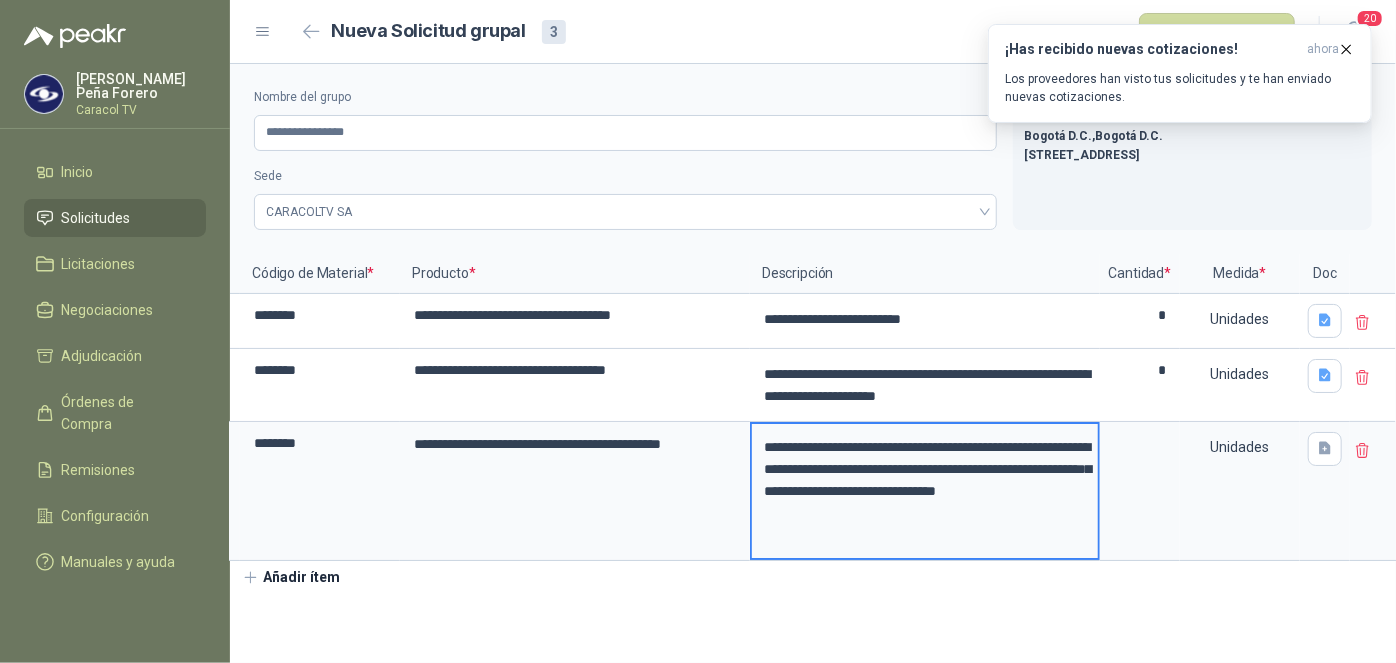 click on "**********" at bounding box center (925, 491) 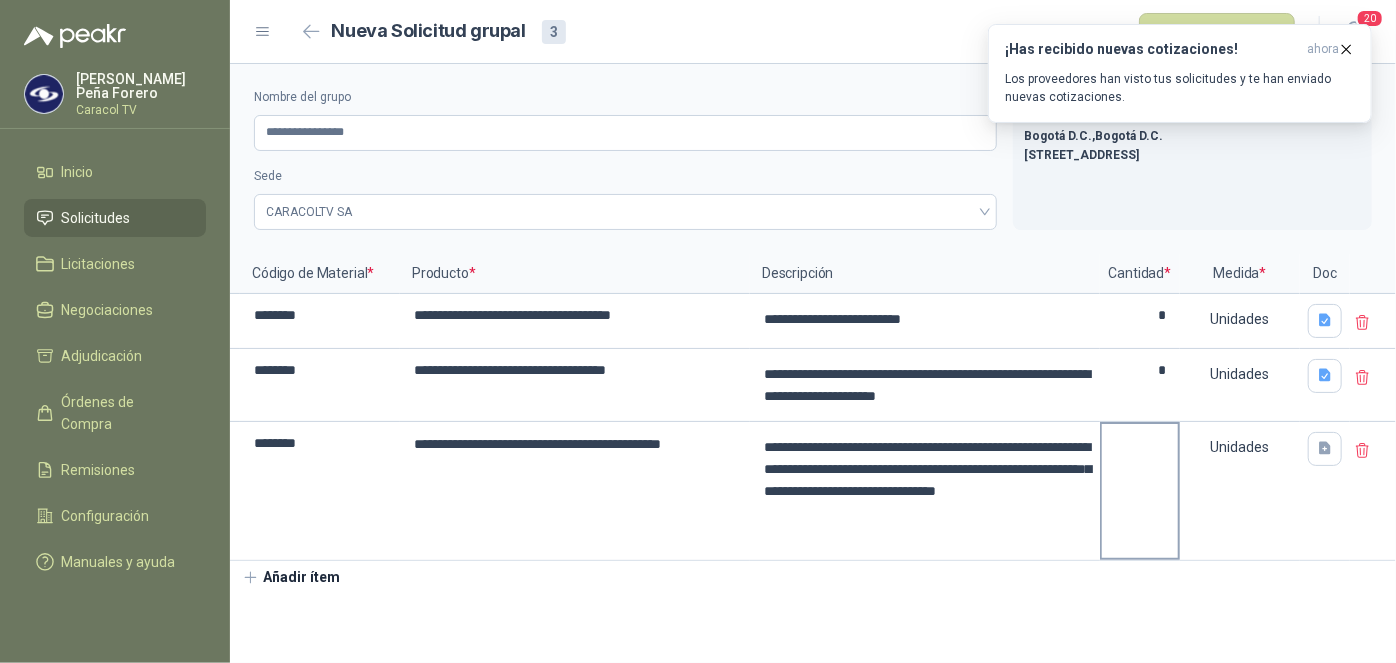 click at bounding box center [1140, 491] 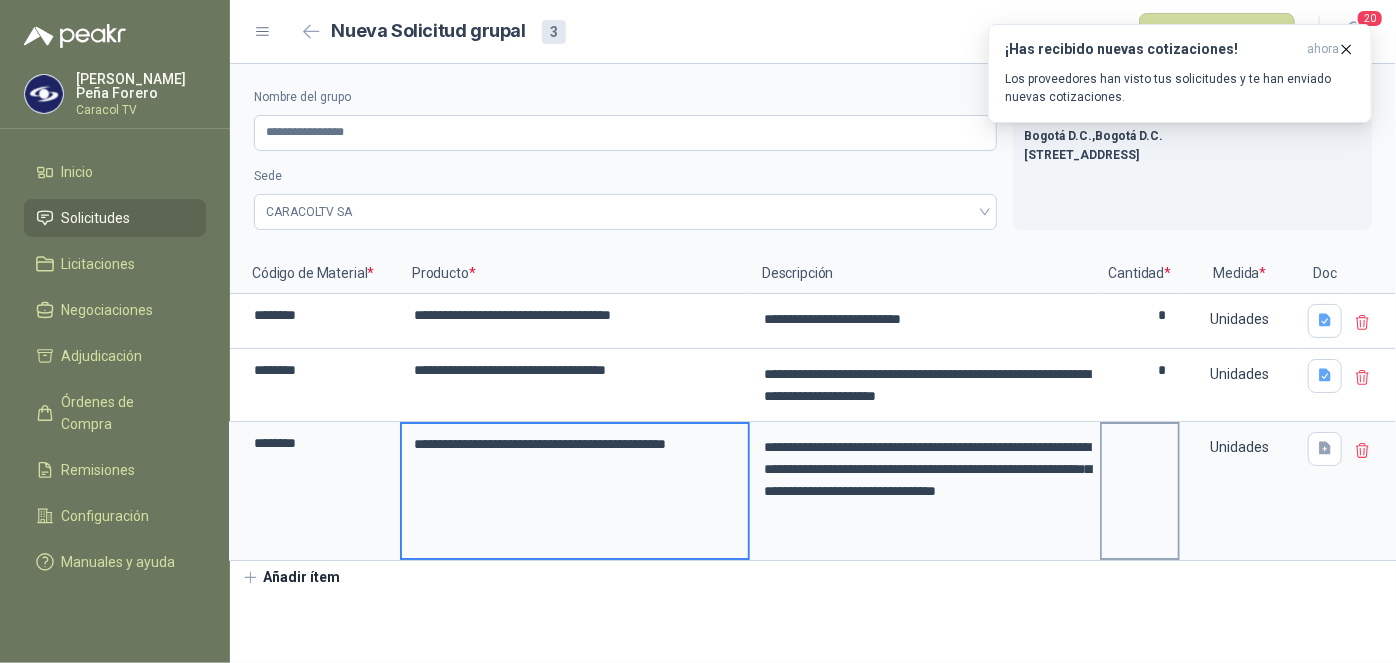 scroll, scrollTop: 0, scrollLeft: 80, axis: horizontal 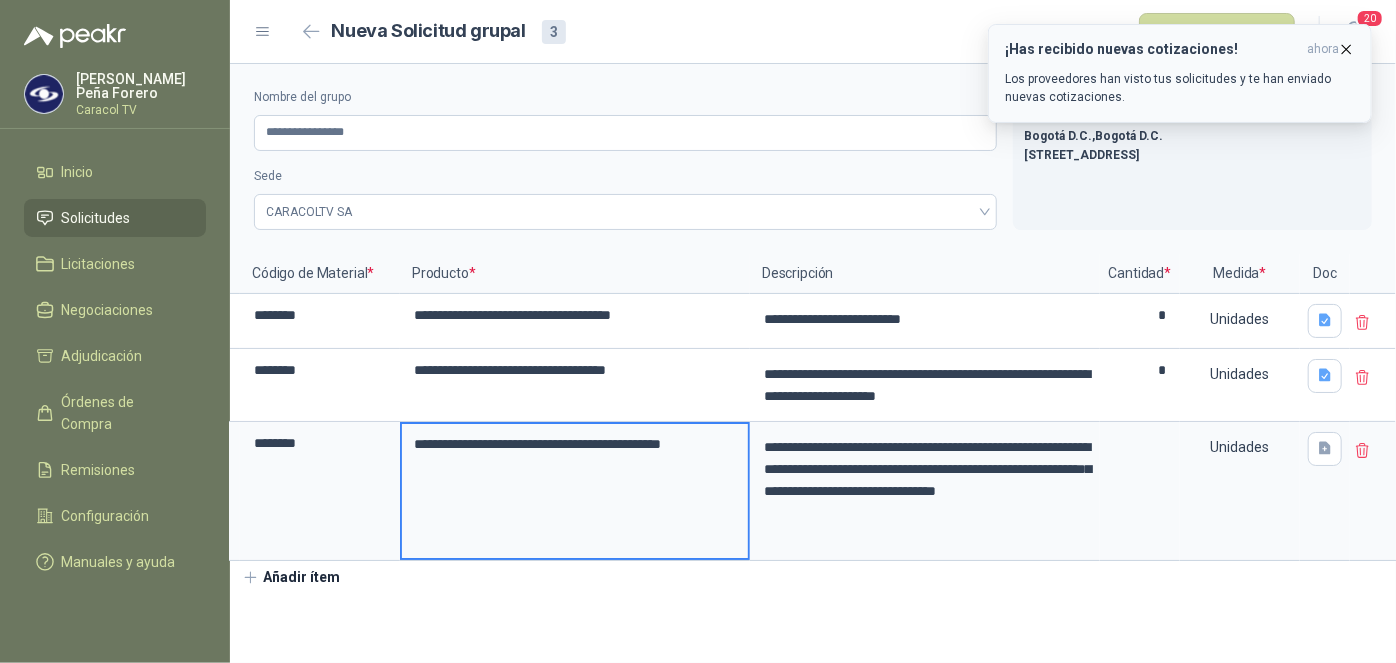 click 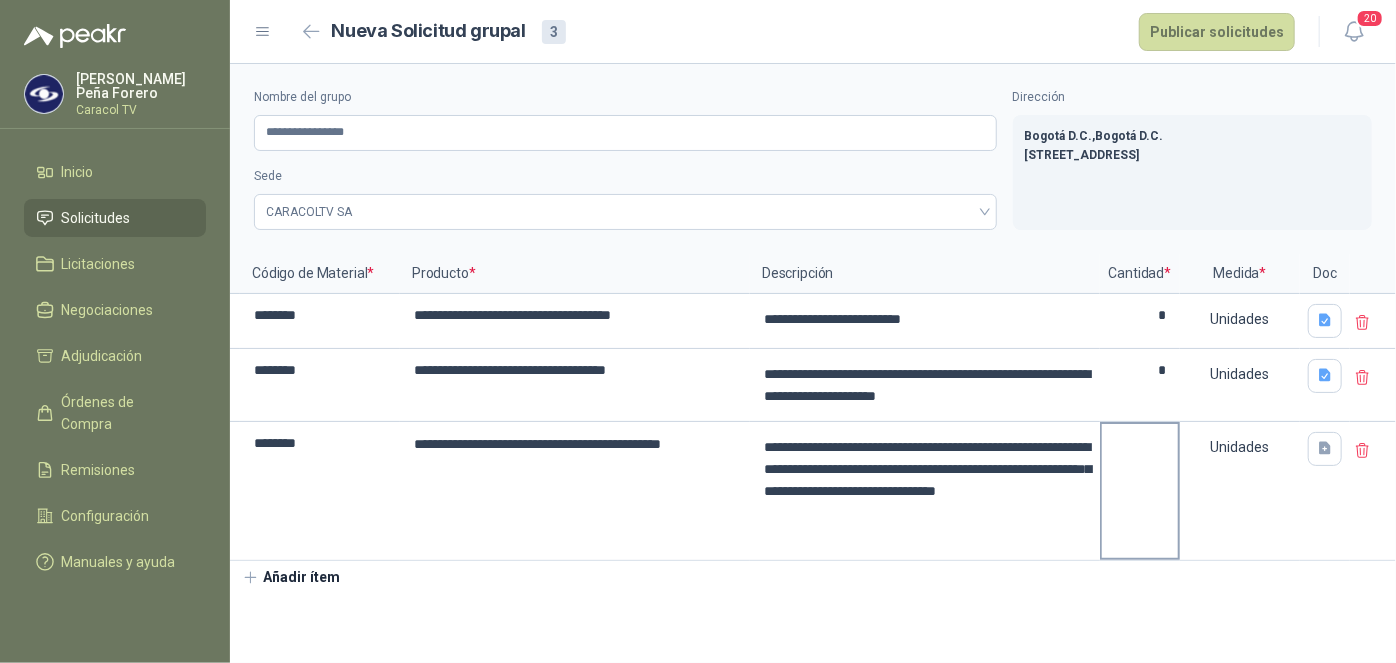 click at bounding box center (1140, 491) 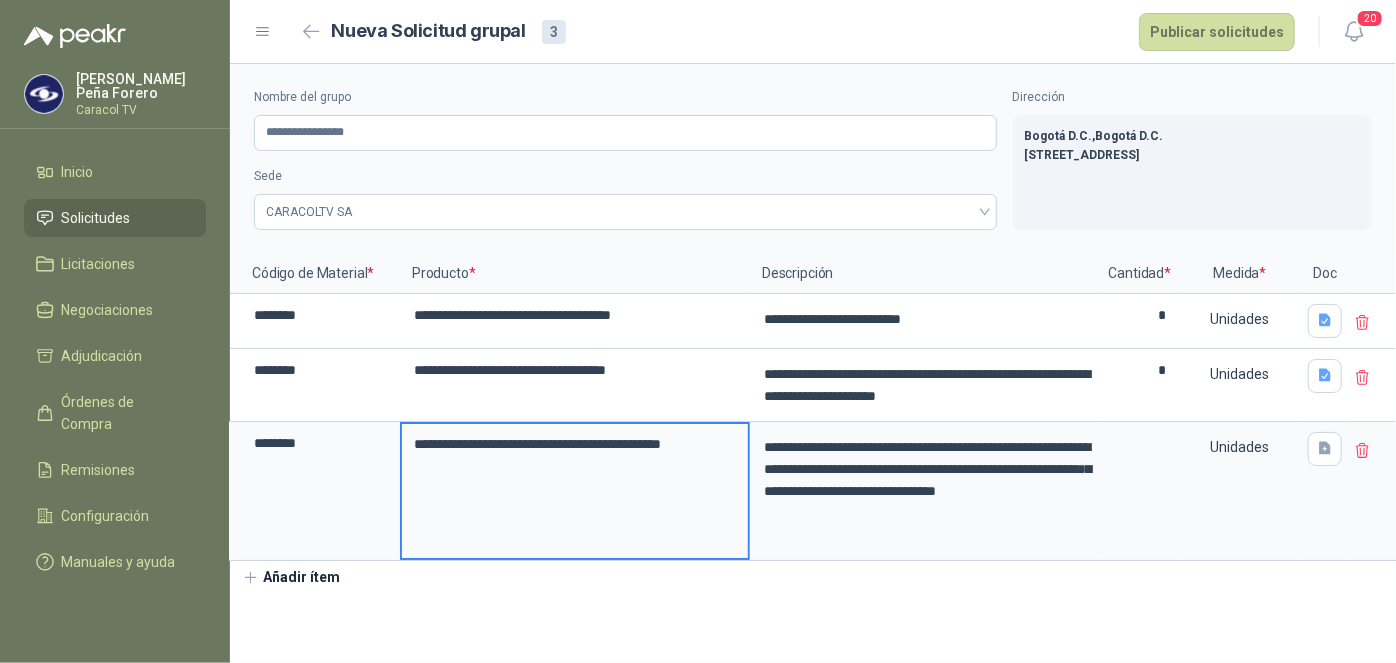 click on "**********" at bounding box center [813, 363] 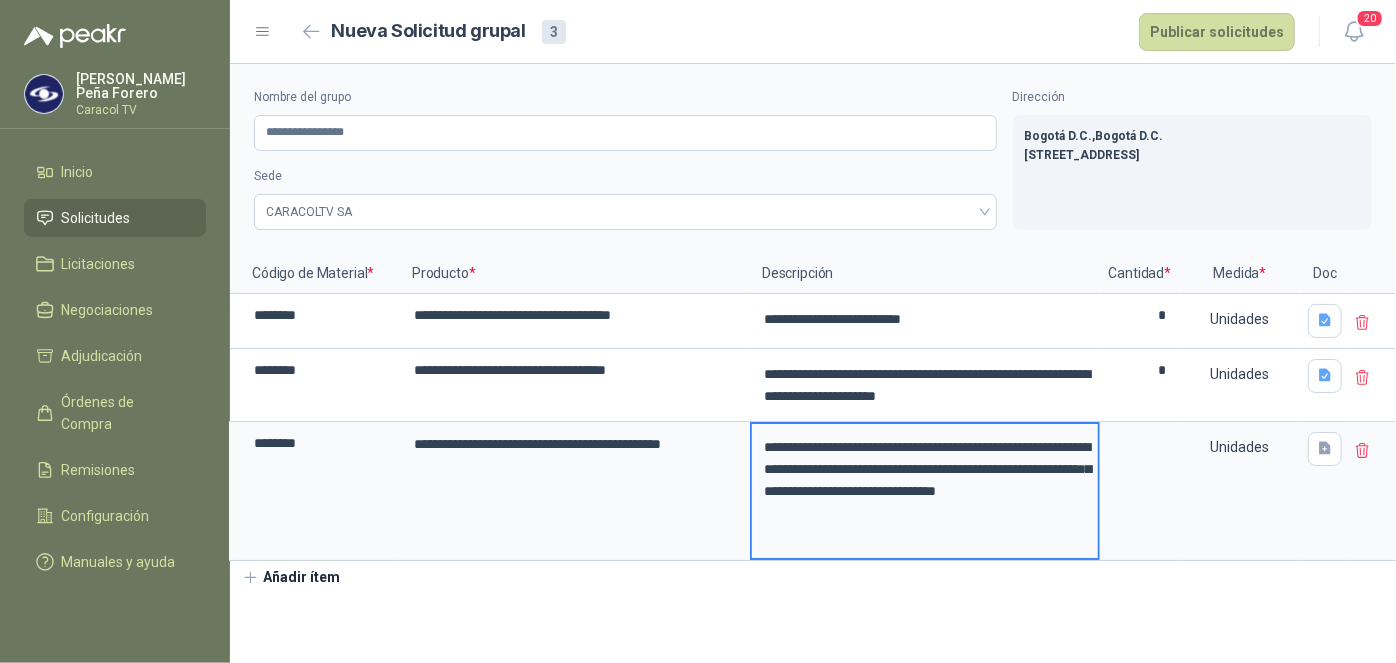 drag, startPoint x: 785, startPoint y: 530, endPoint x: 746, endPoint y: 431, distance: 106.404884 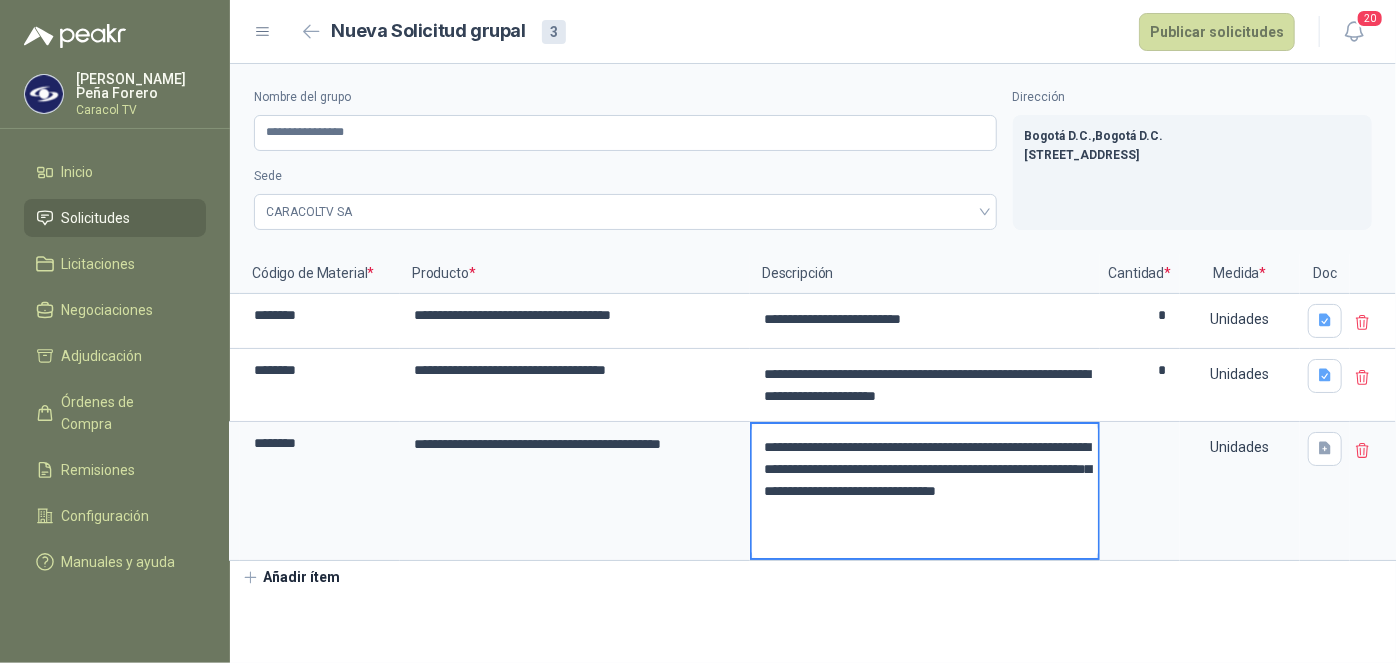type 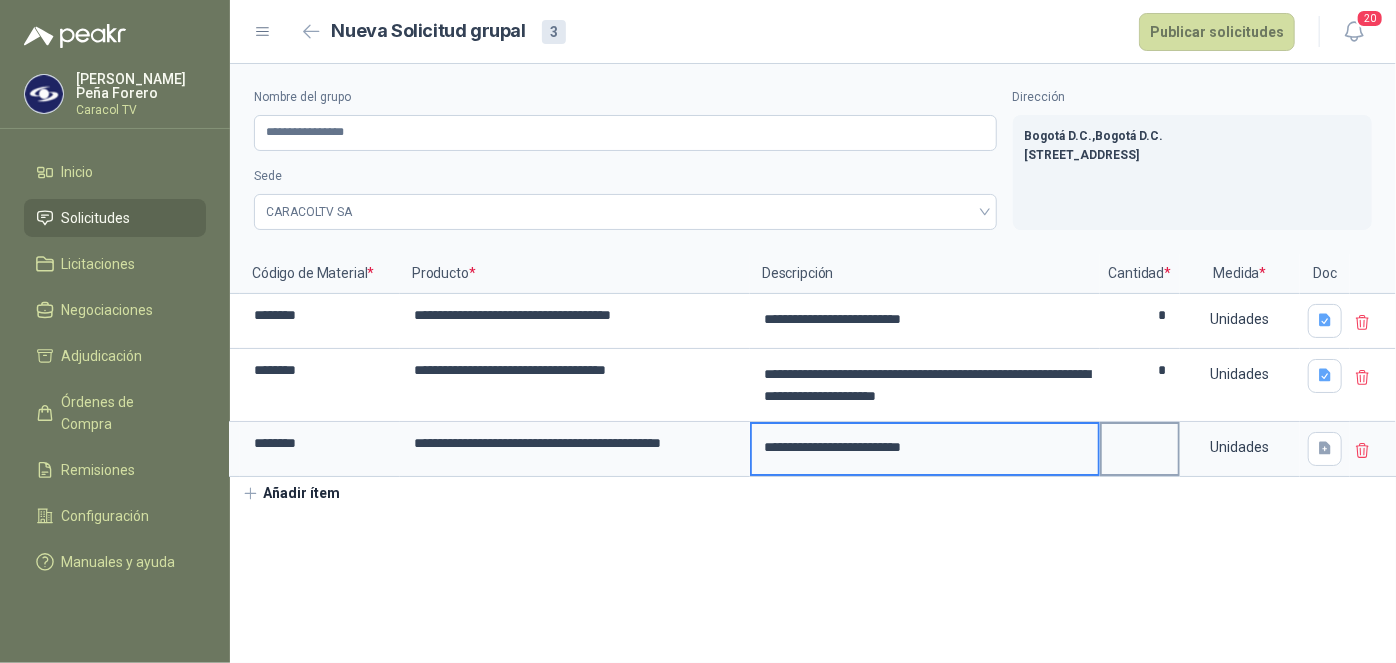 click at bounding box center (1140, 443) 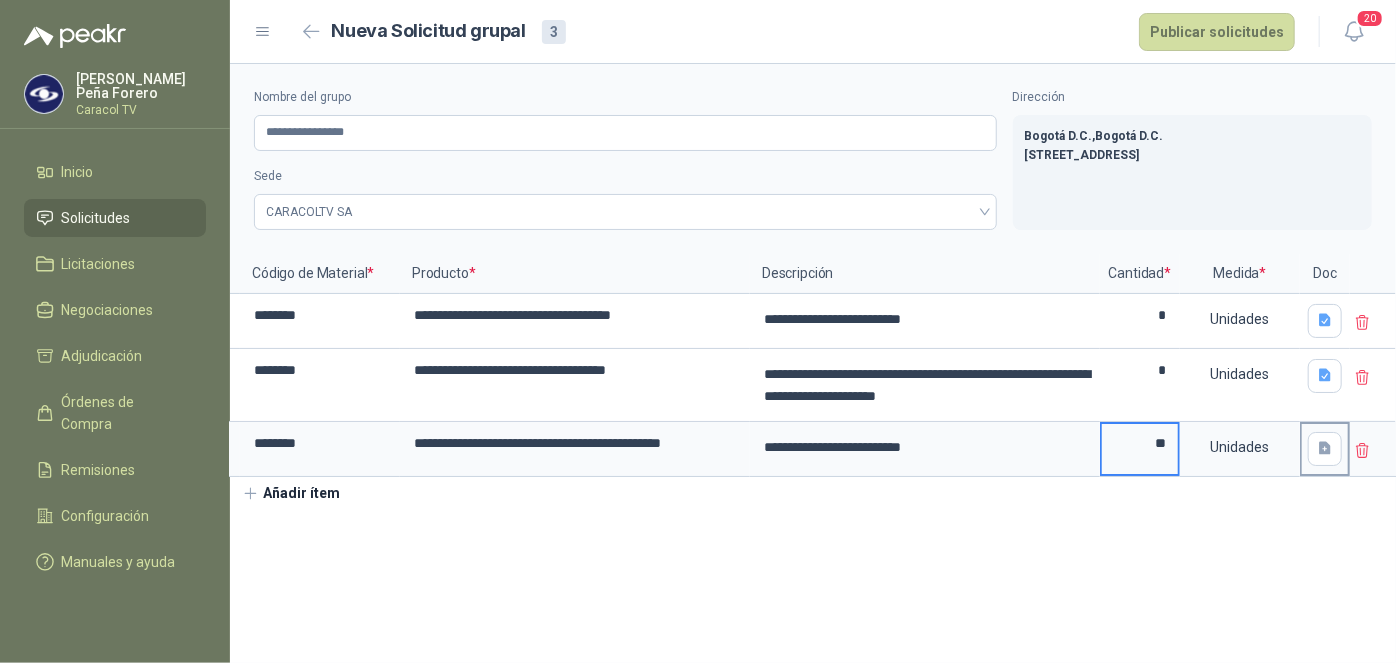 type on "**" 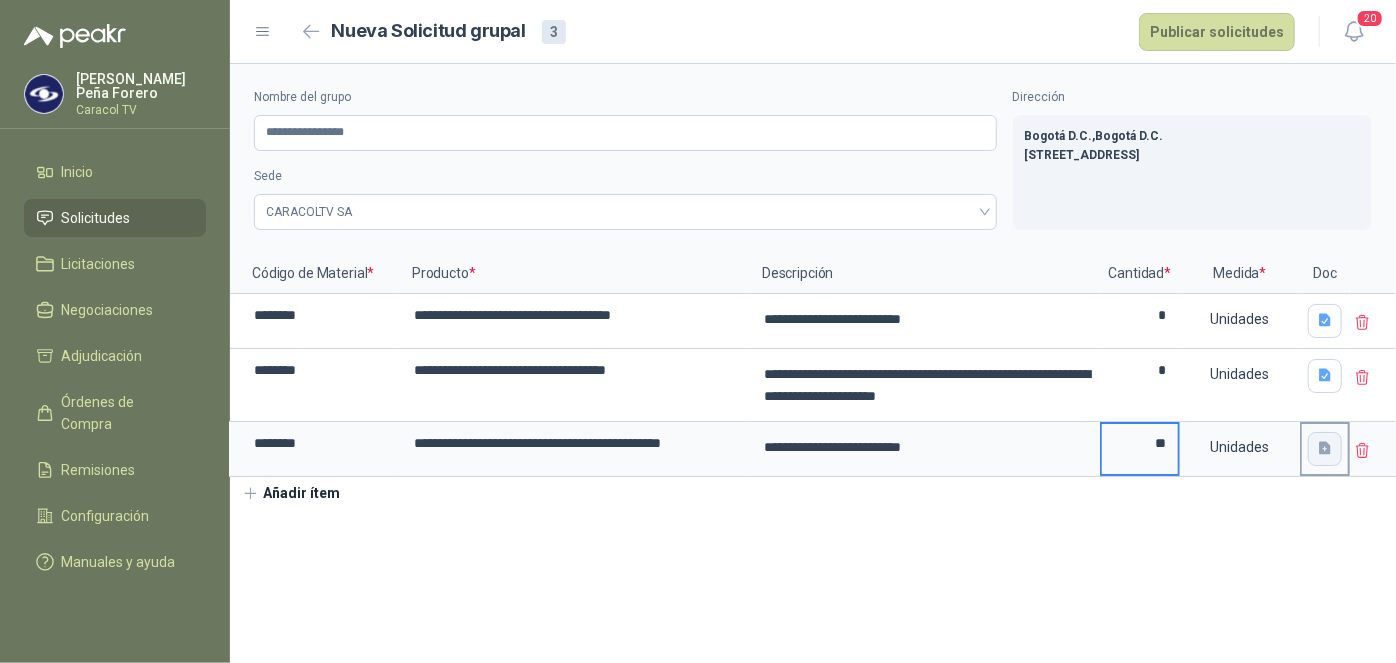 click 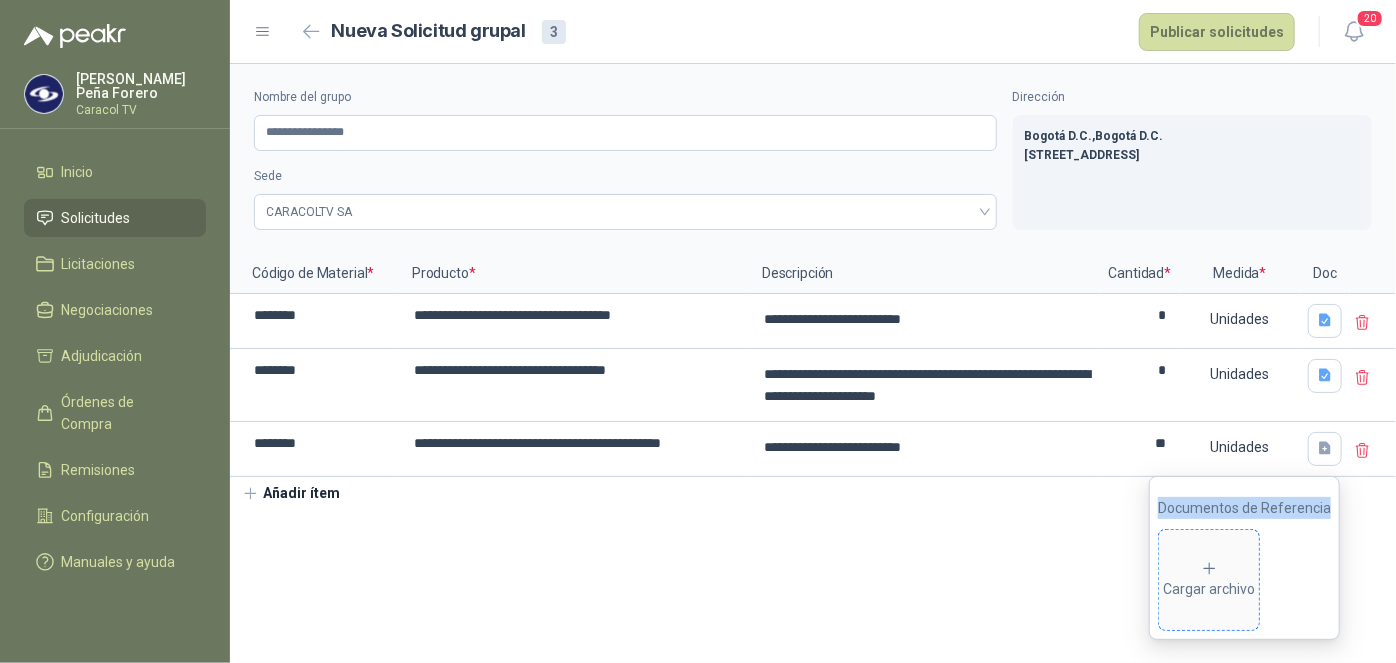 click 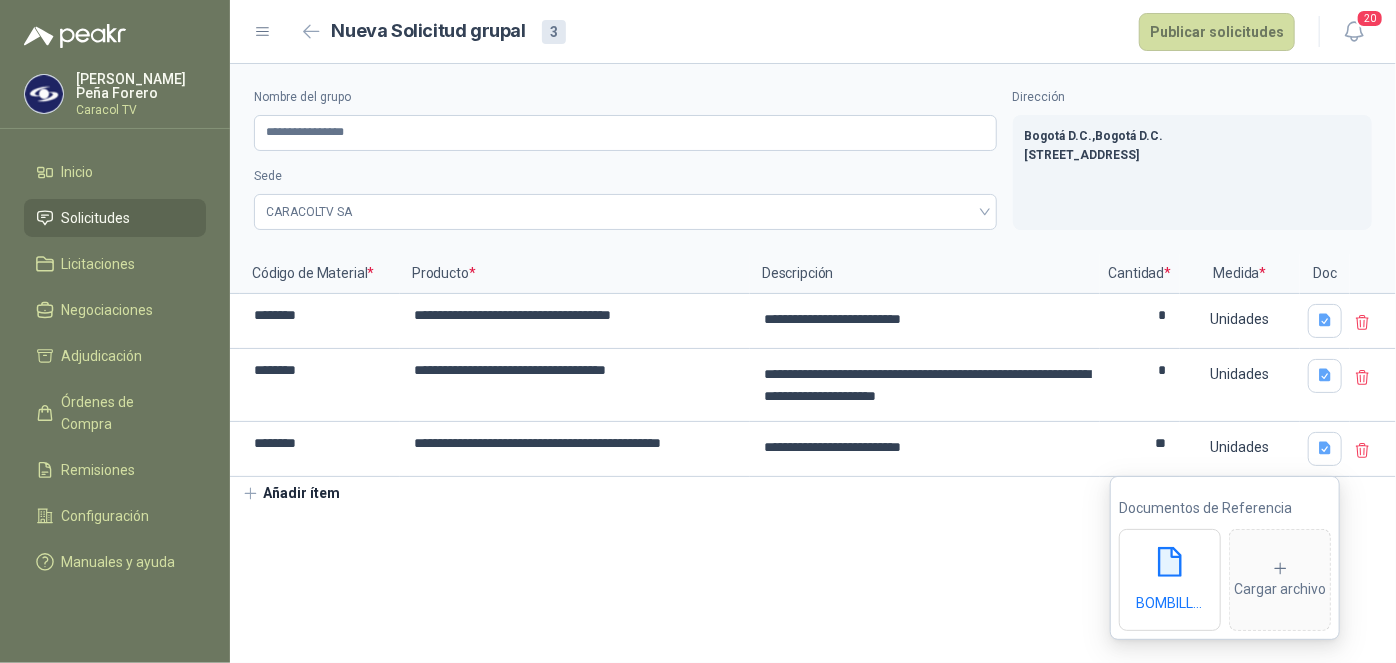click on "**********" at bounding box center (813, 287) 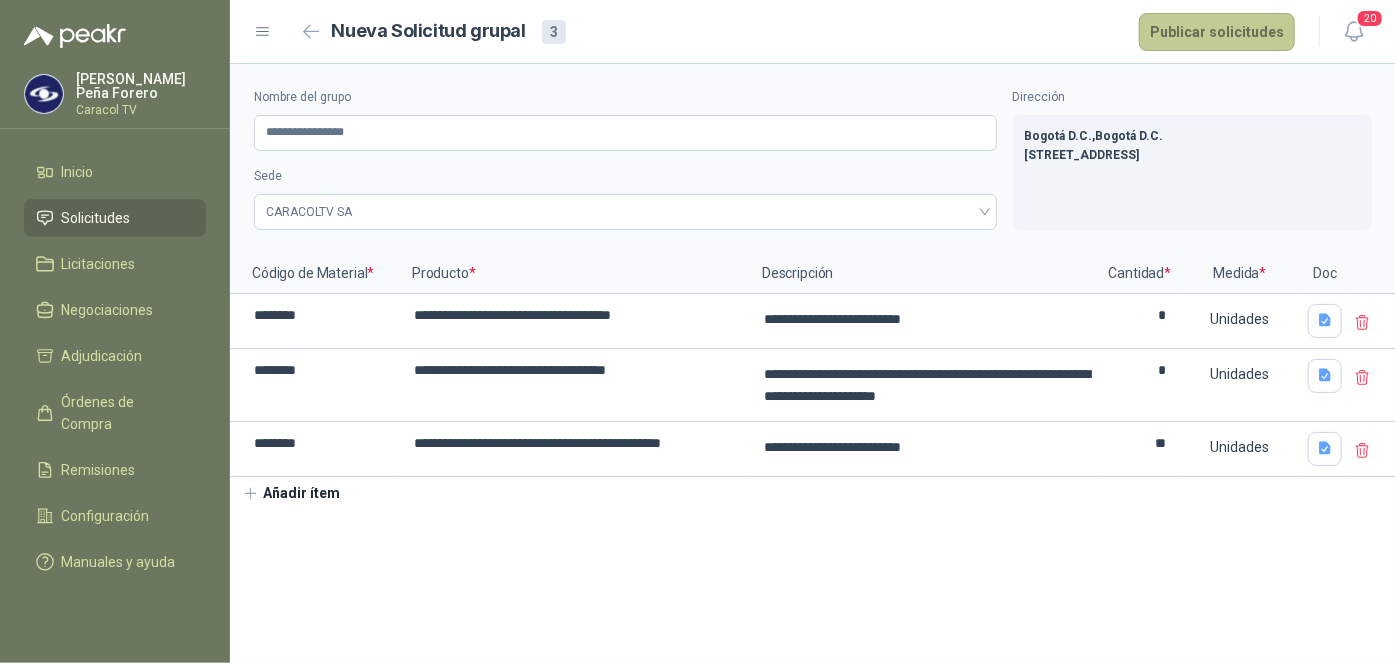 click on "Publicar solicitudes" at bounding box center (1217, 32) 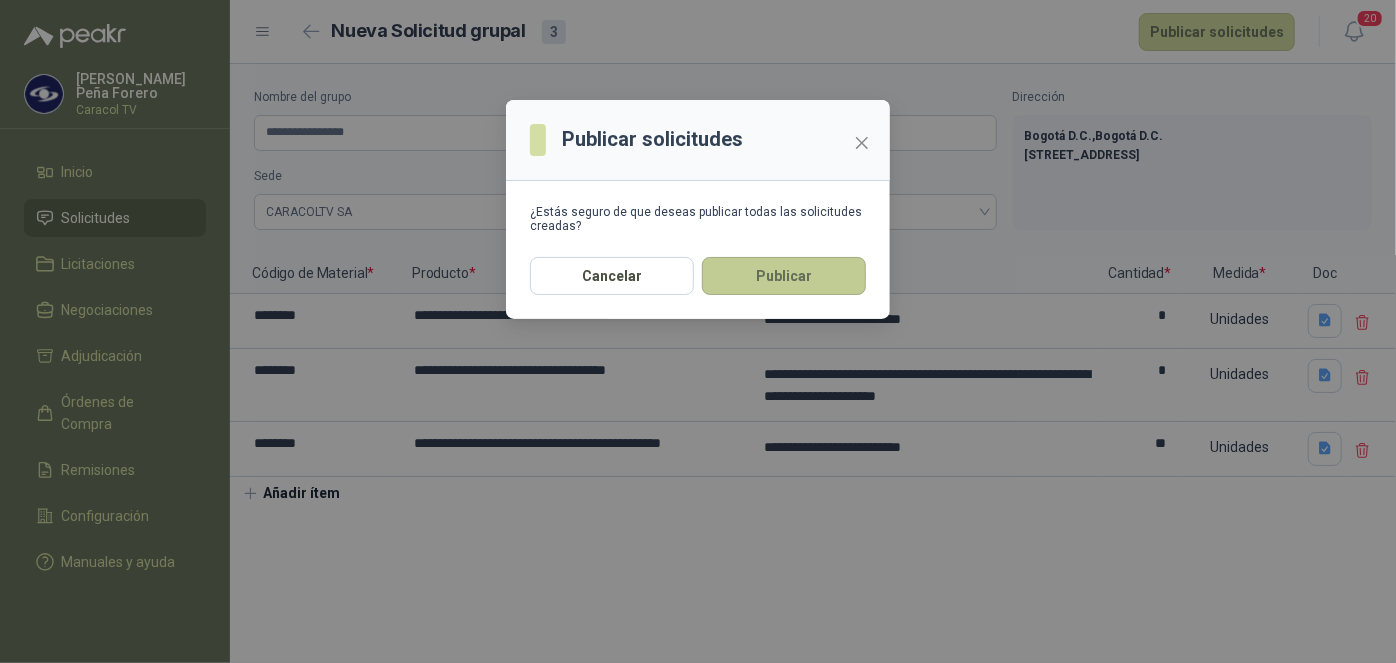 click on "Publicar" at bounding box center [784, 276] 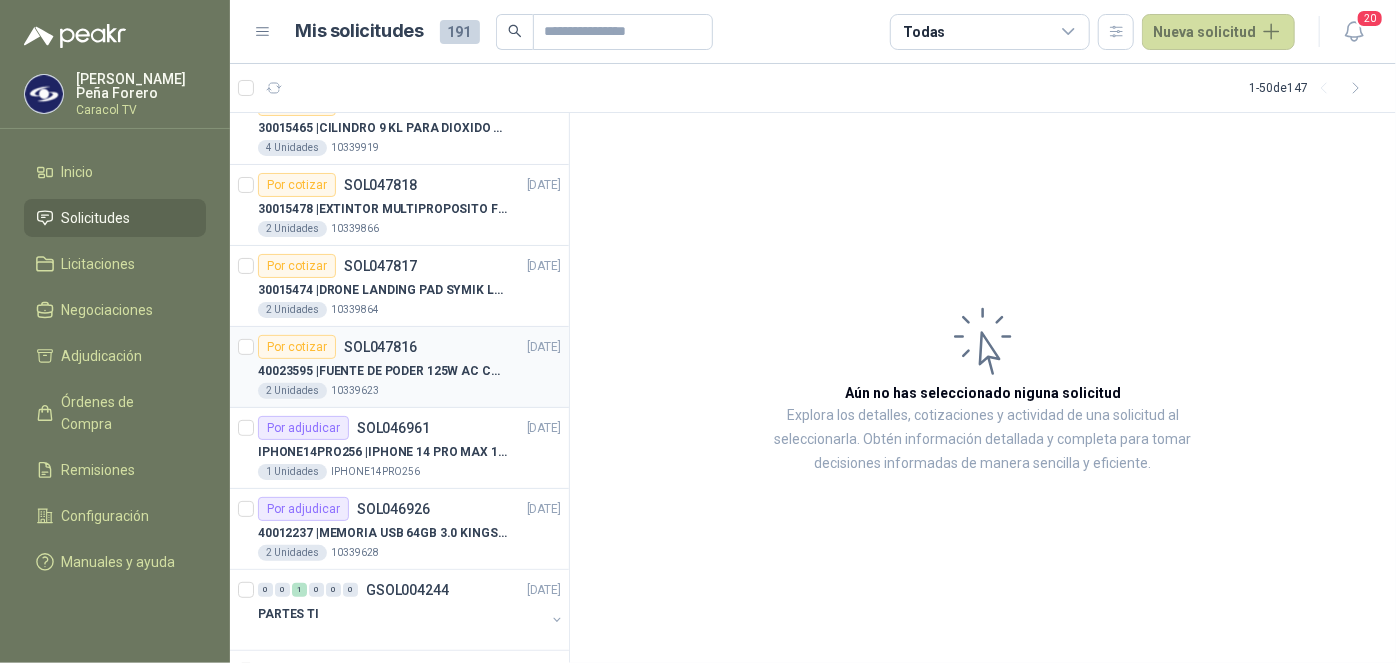 scroll, scrollTop: 636, scrollLeft: 0, axis: vertical 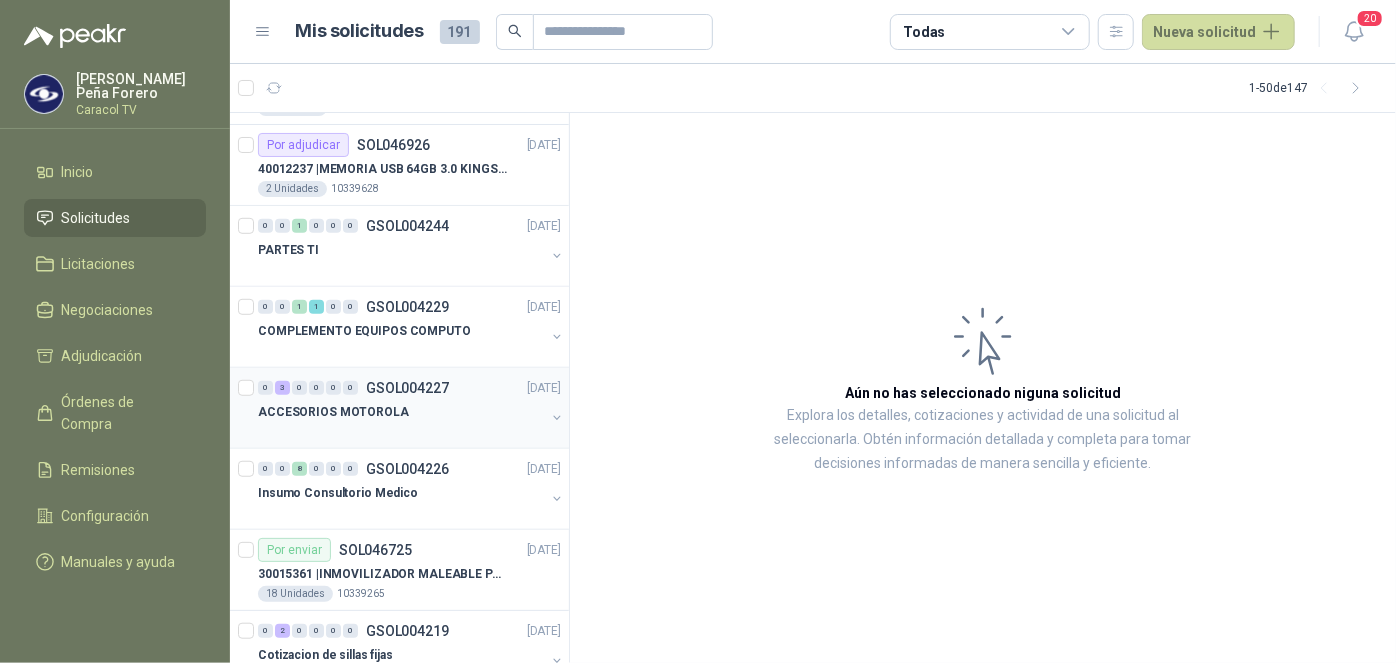 click at bounding box center (401, 432) 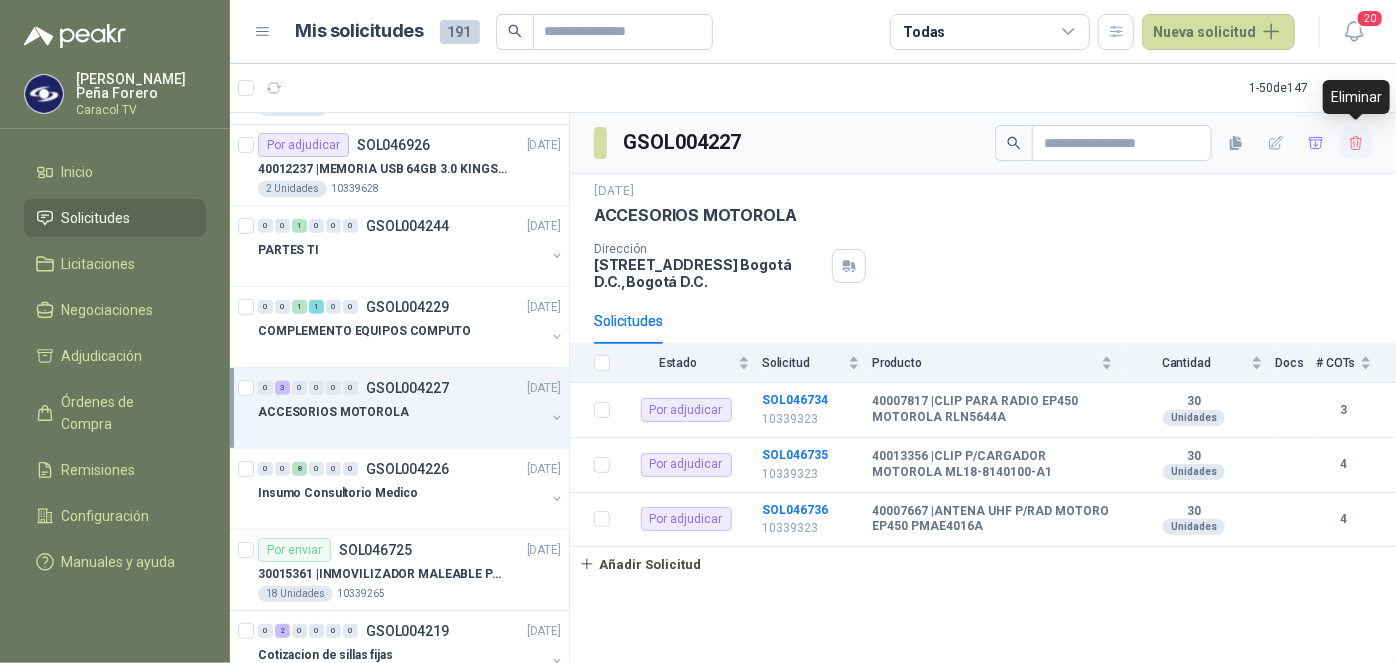 click 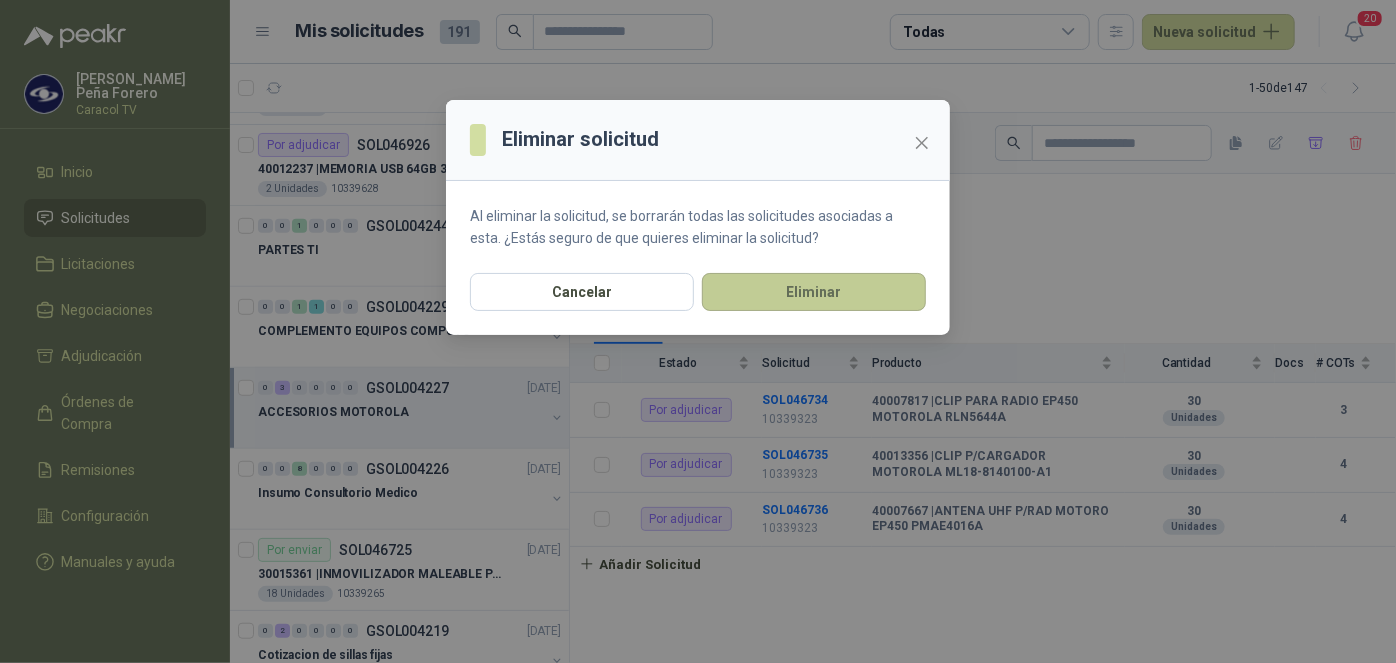 click on "Eliminar" at bounding box center (814, 292) 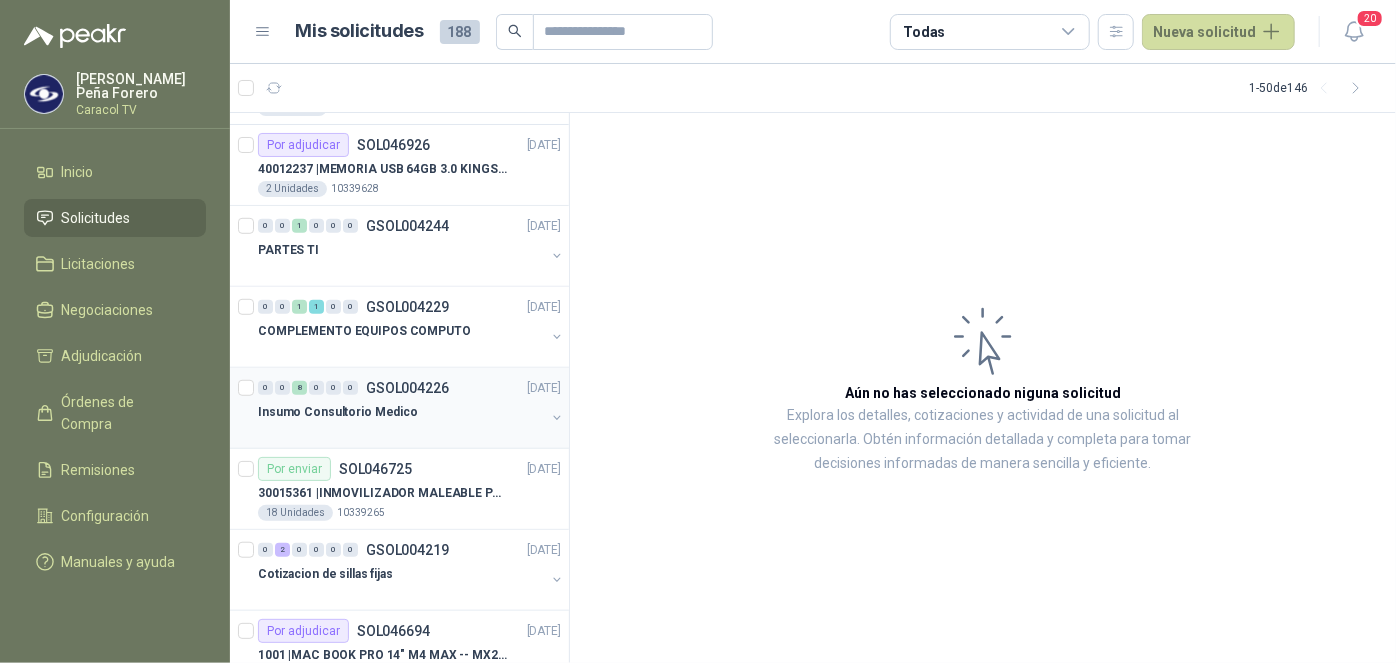 click at bounding box center [401, 432] 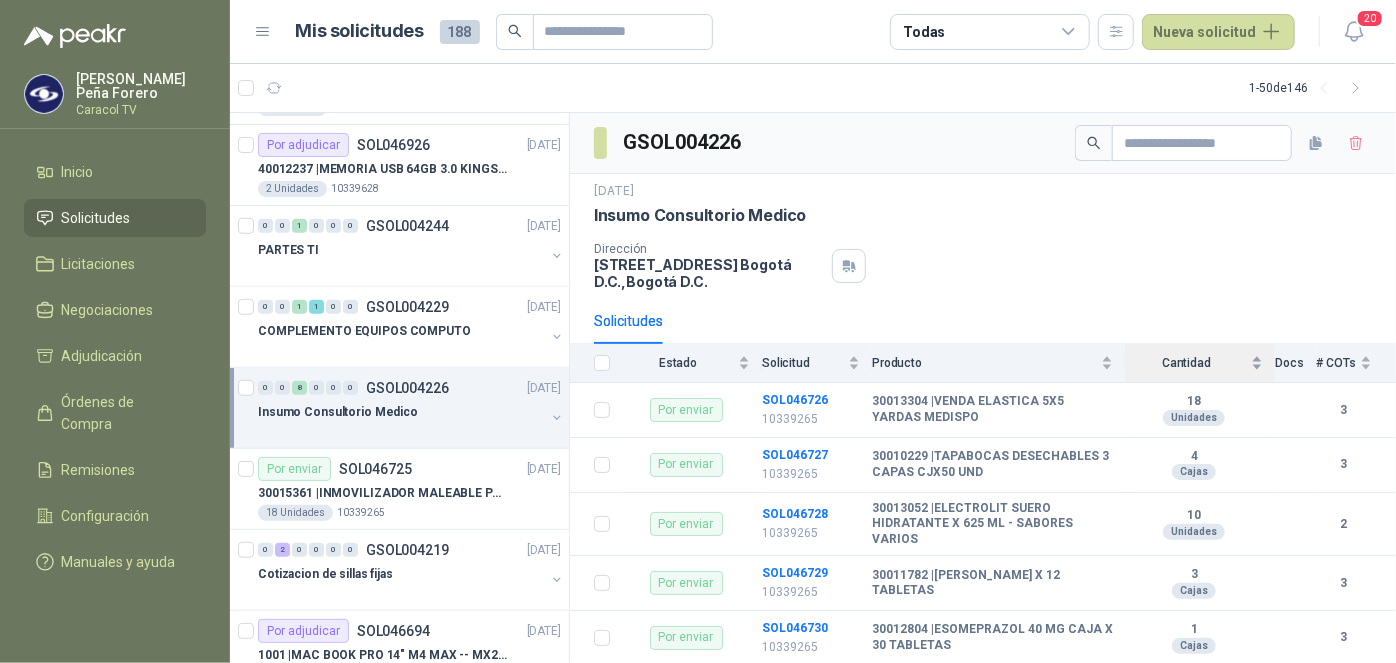 scroll, scrollTop: 197, scrollLeft: 0, axis: vertical 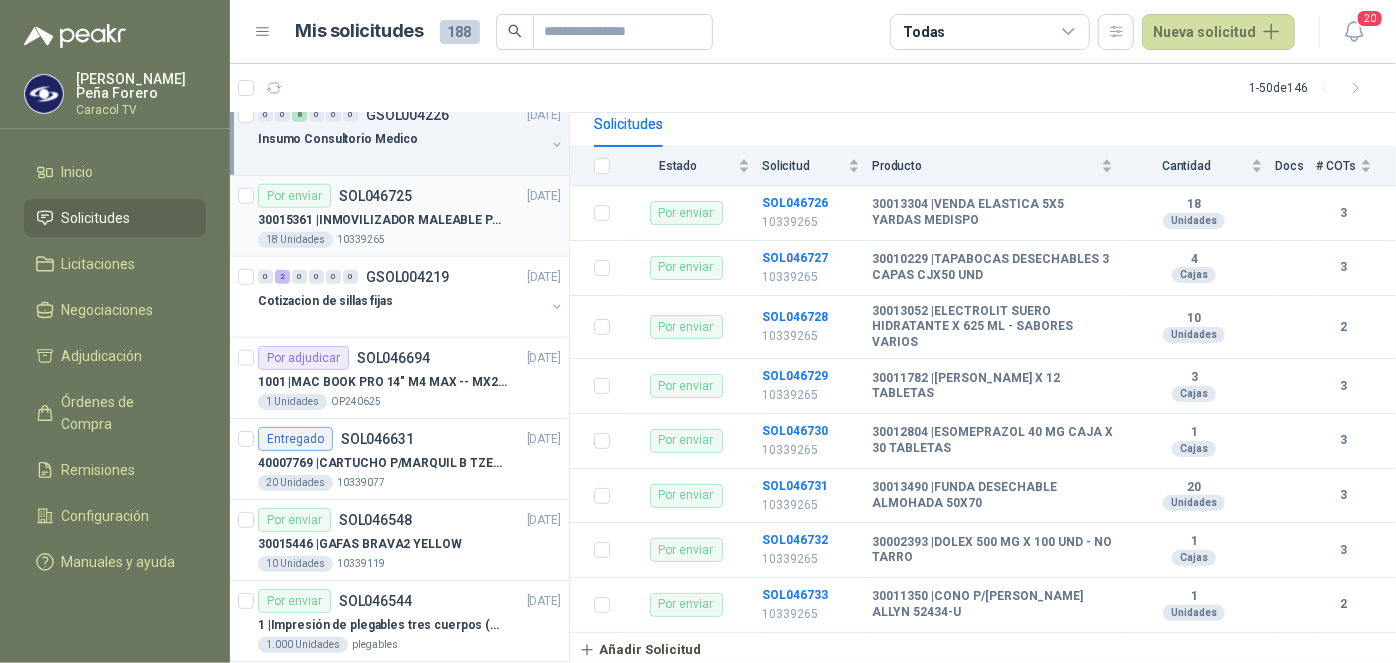 click on "30015361 |   INMOVILIZADOR MALEABLE PARA EXTREMIDADES XH-15" at bounding box center (382, 220) 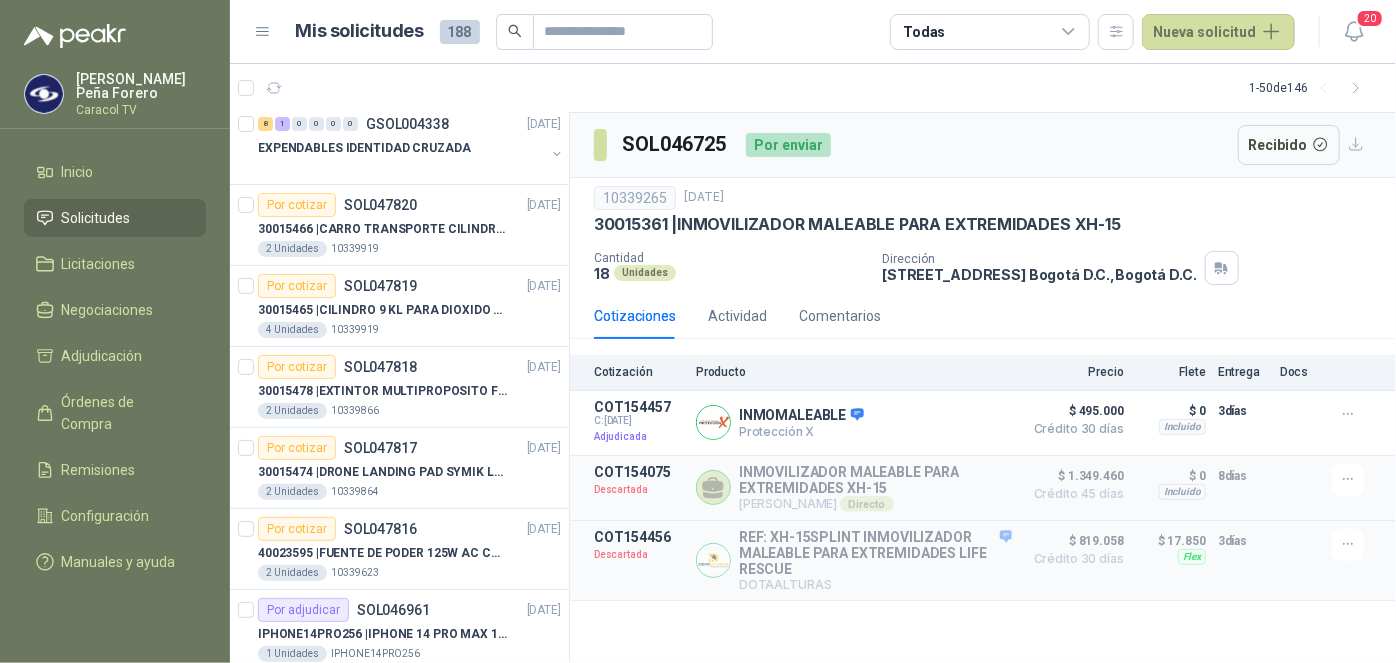 scroll, scrollTop: 0, scrollLeft: 0, axis: both 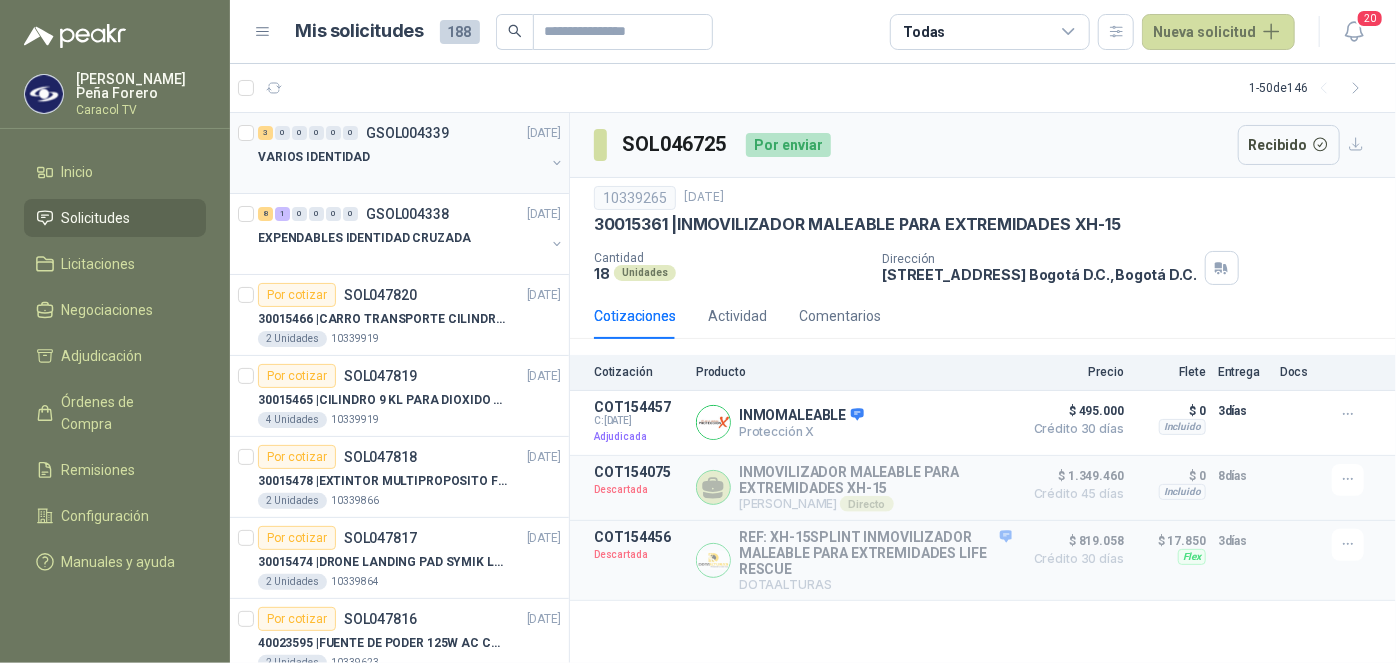 click on "GSOL004339" at bounding box center [407, 133] 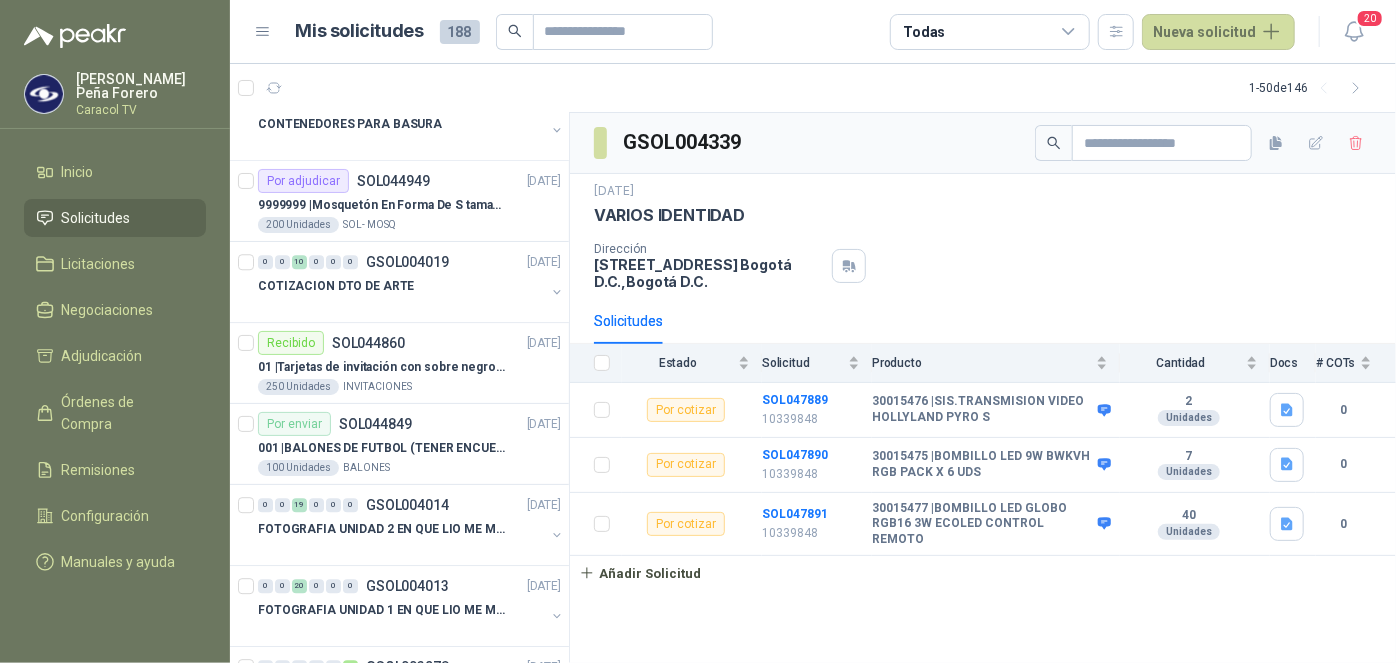 scroll, scrollTop: 2727, scrollLeft: 0, axis: vertical 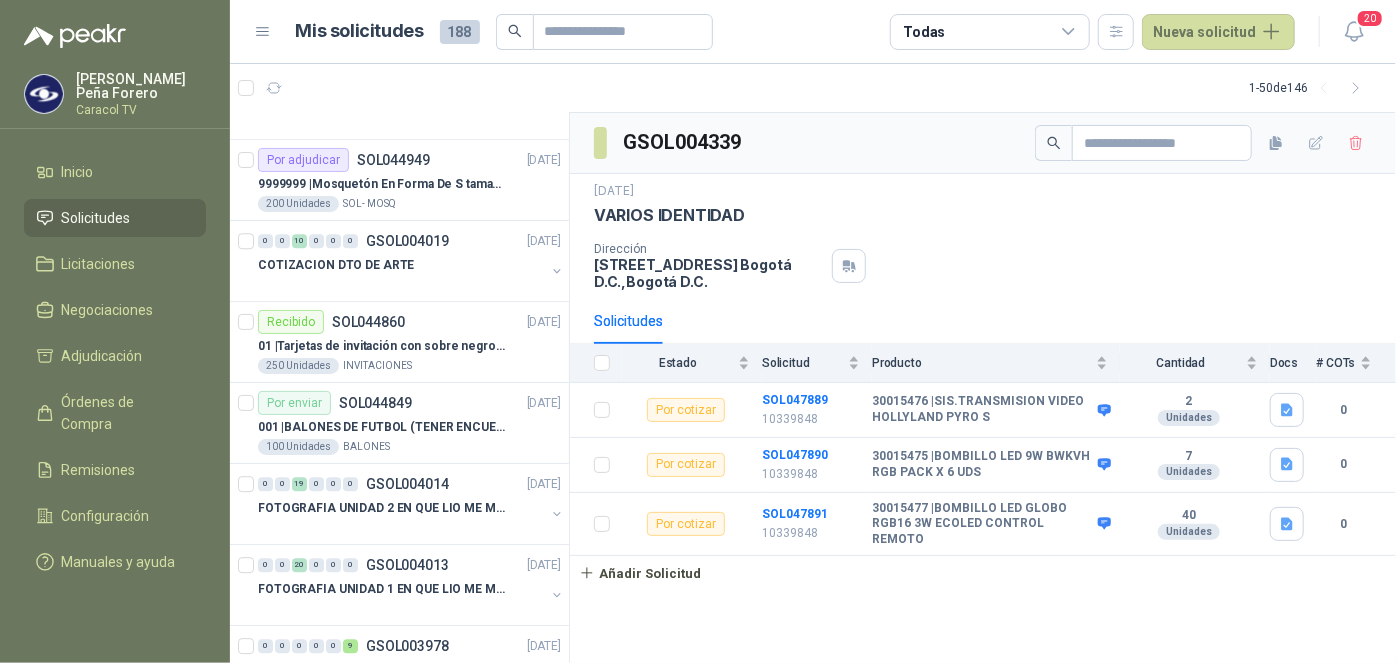 click on "Todas" at bounding box center [990, 32] 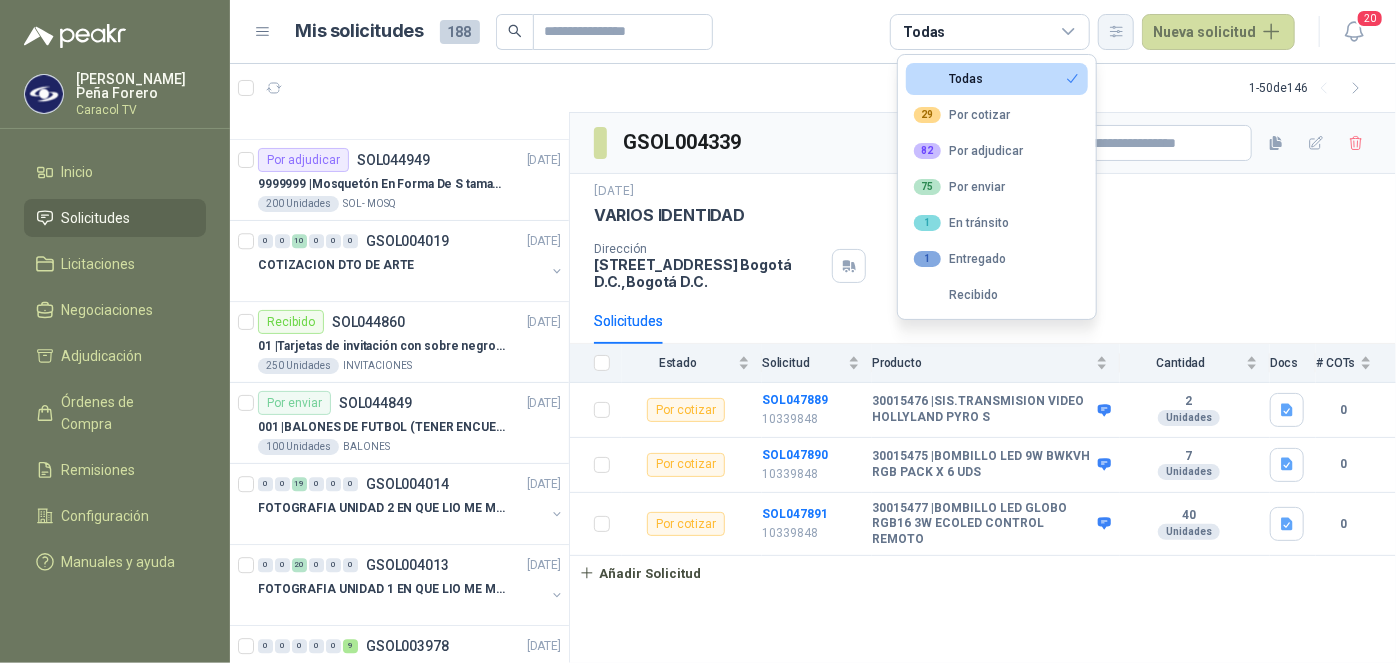 click at bounding box center [1116, 32] 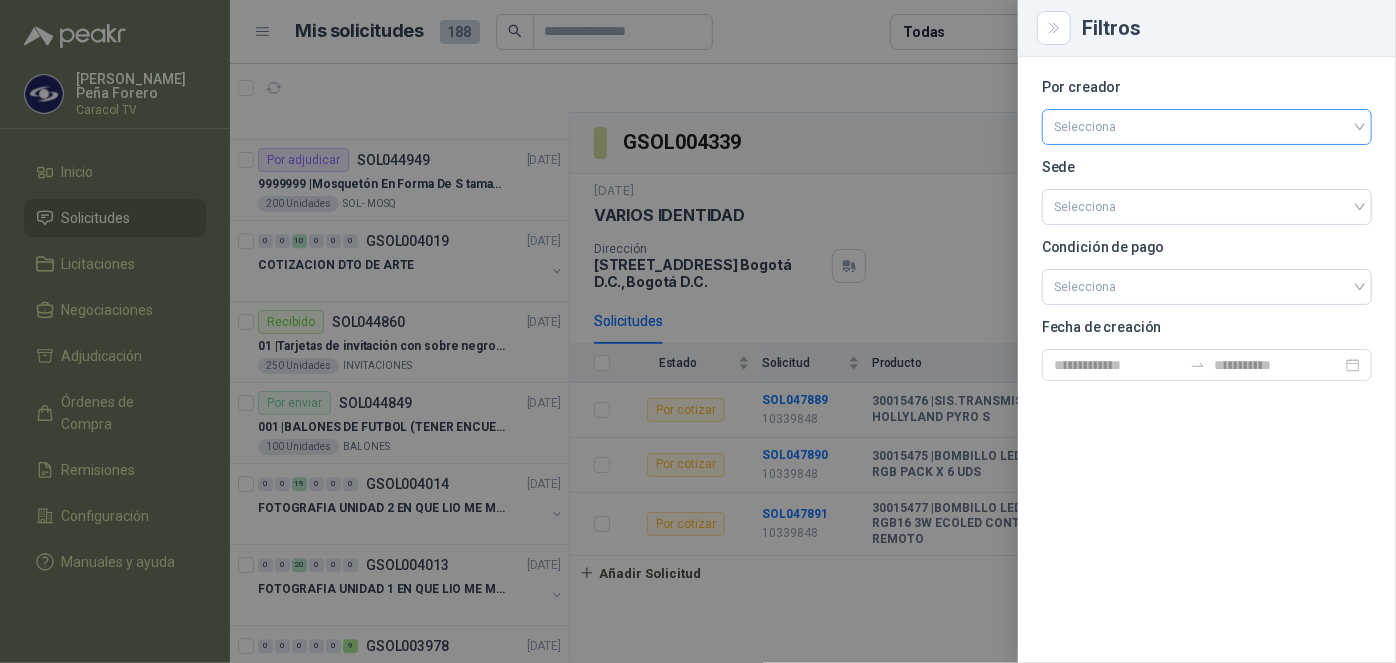 click at bounding box center [1207, 125] 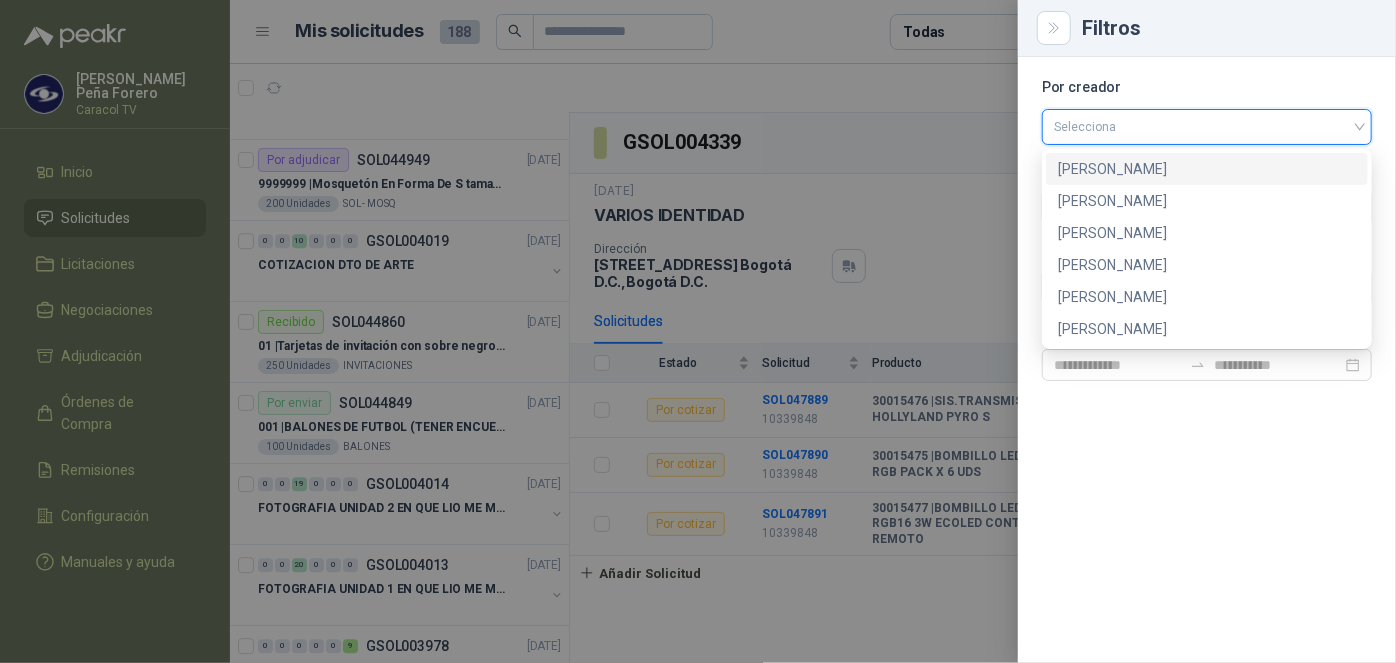 click on "[PERSON_NAME]" at bounding box center [1207, 169] 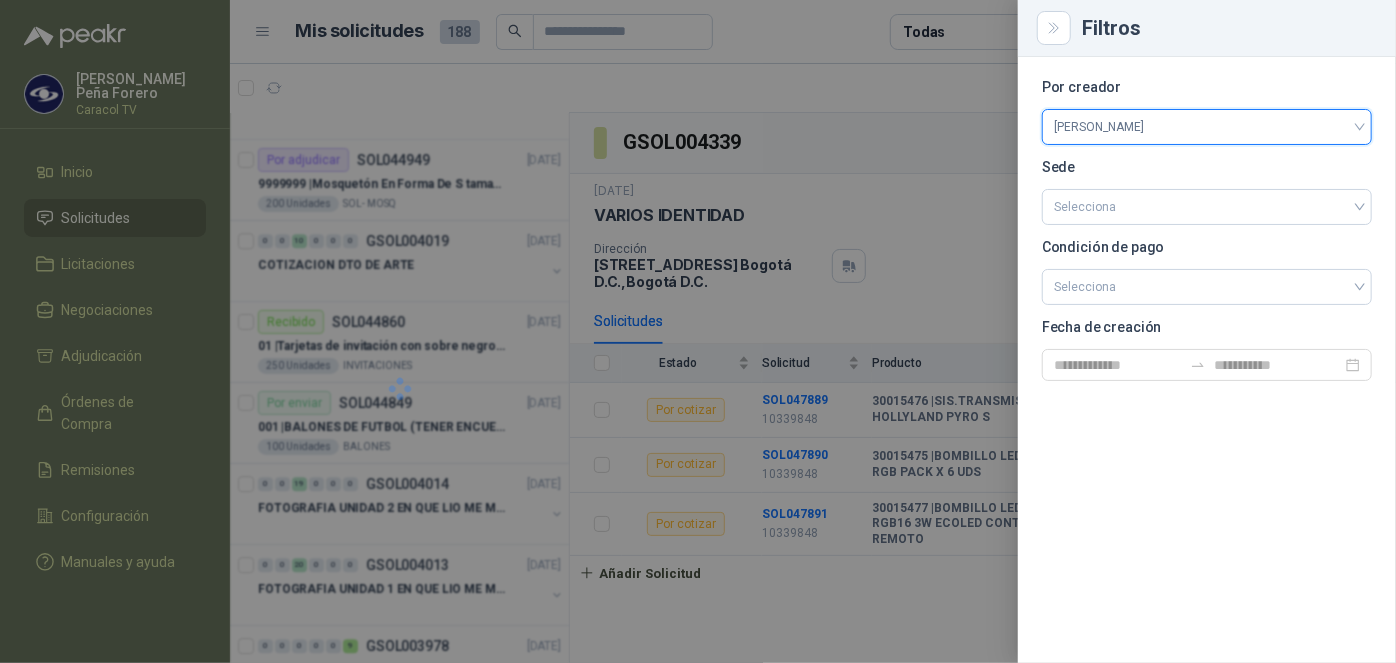 scroll, scrollTop: 0, scrollLeft: 0, axis: both 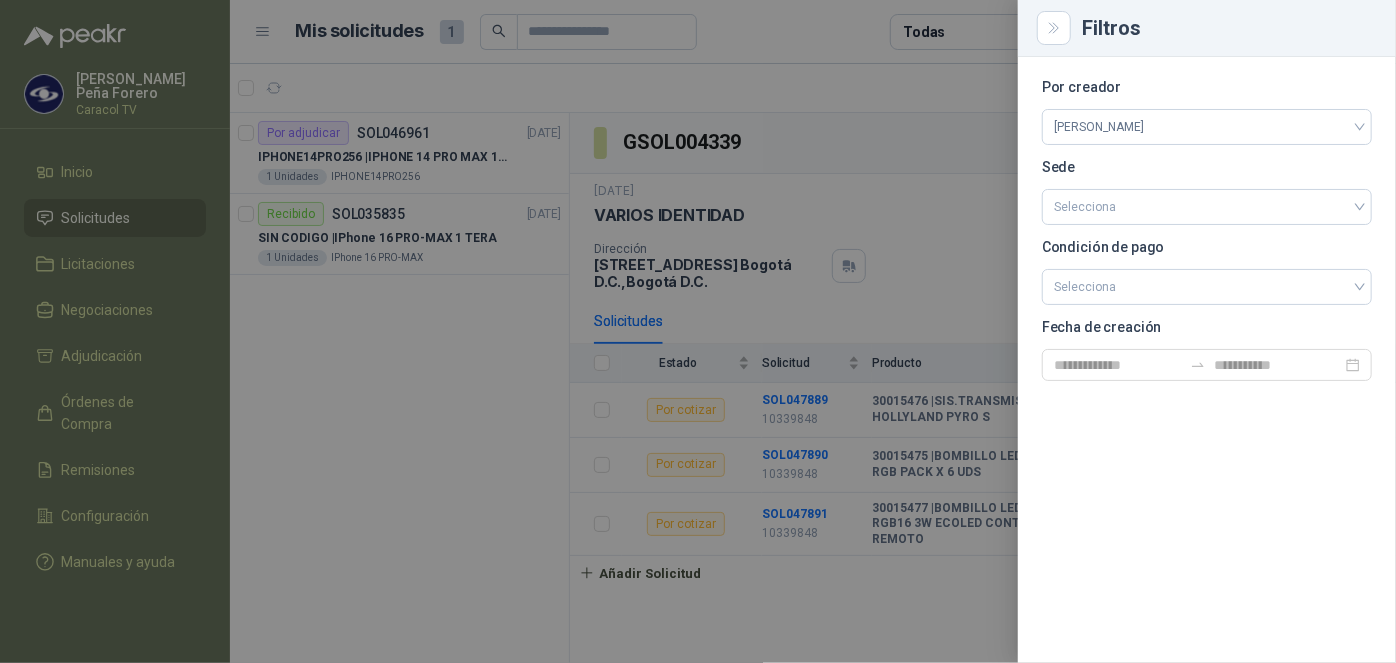 click at bounding box center [698, 331] 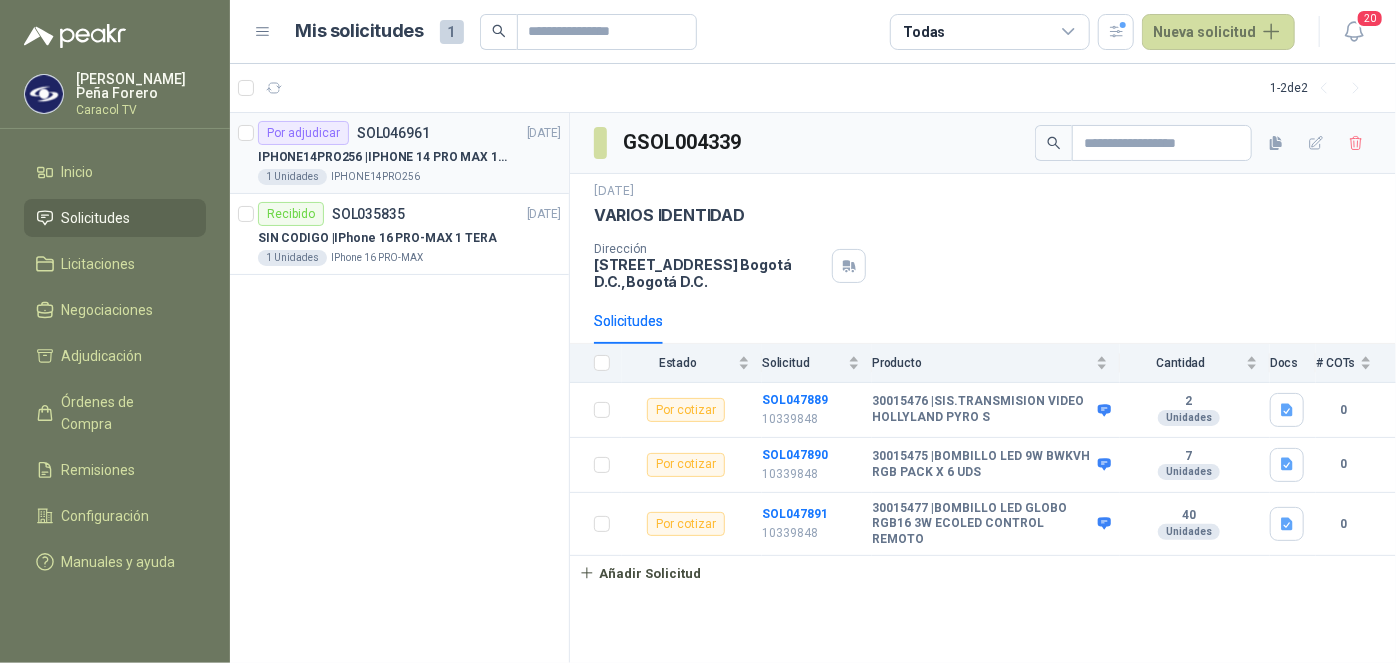 click on "IPHONE14PRO256 |  IPHONE 14 PRO MAX 128 GB" at bounding box center (382, 157) 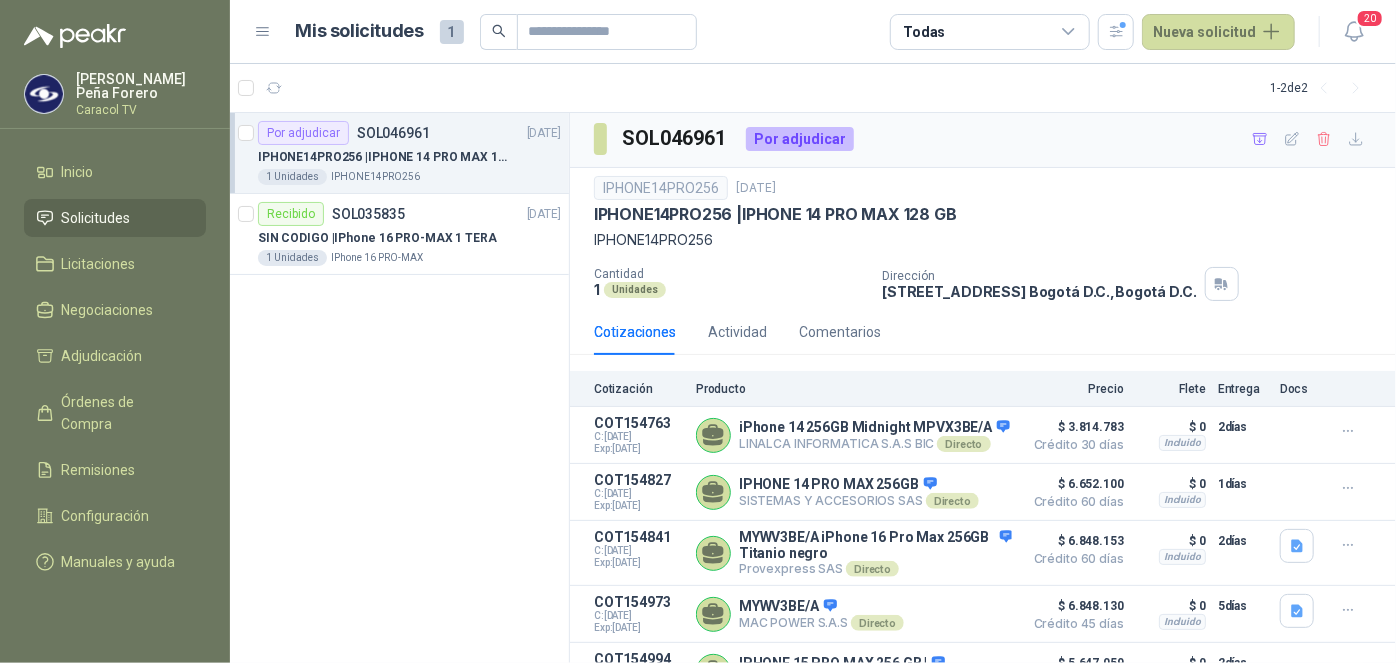scroll, scrollTop: 0, scrollLeft: 0, axis: both 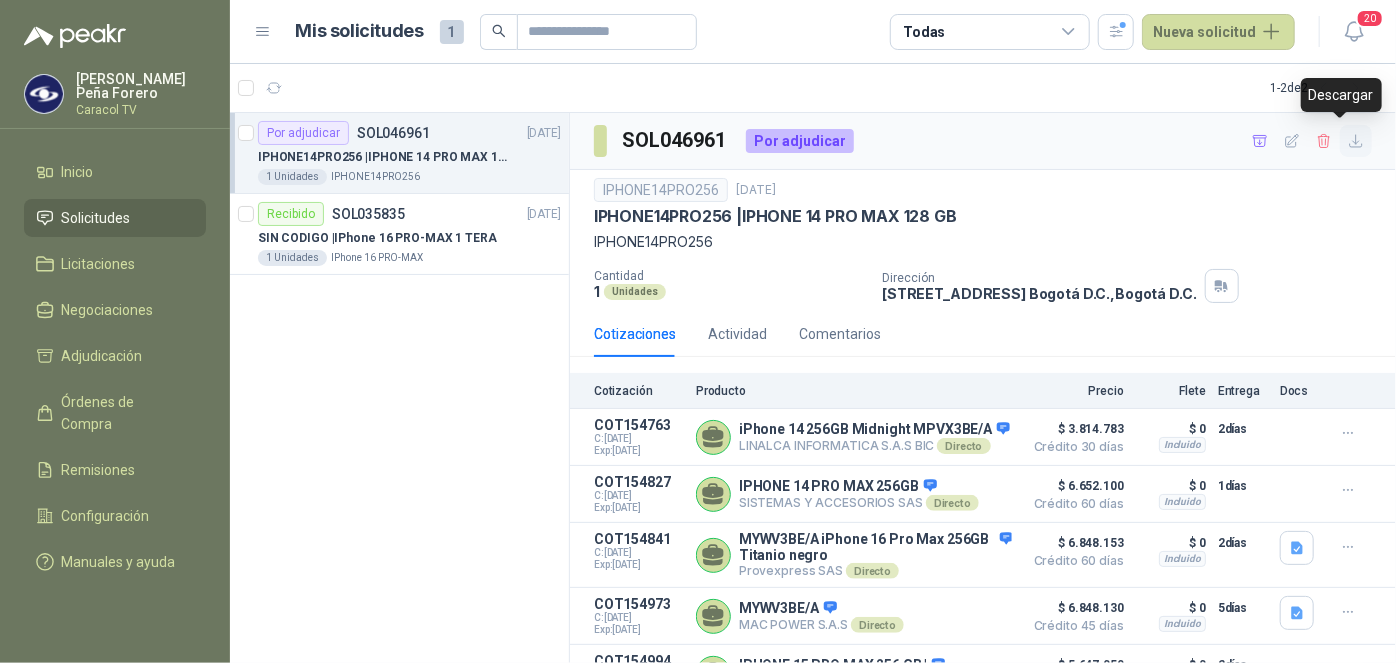 click 